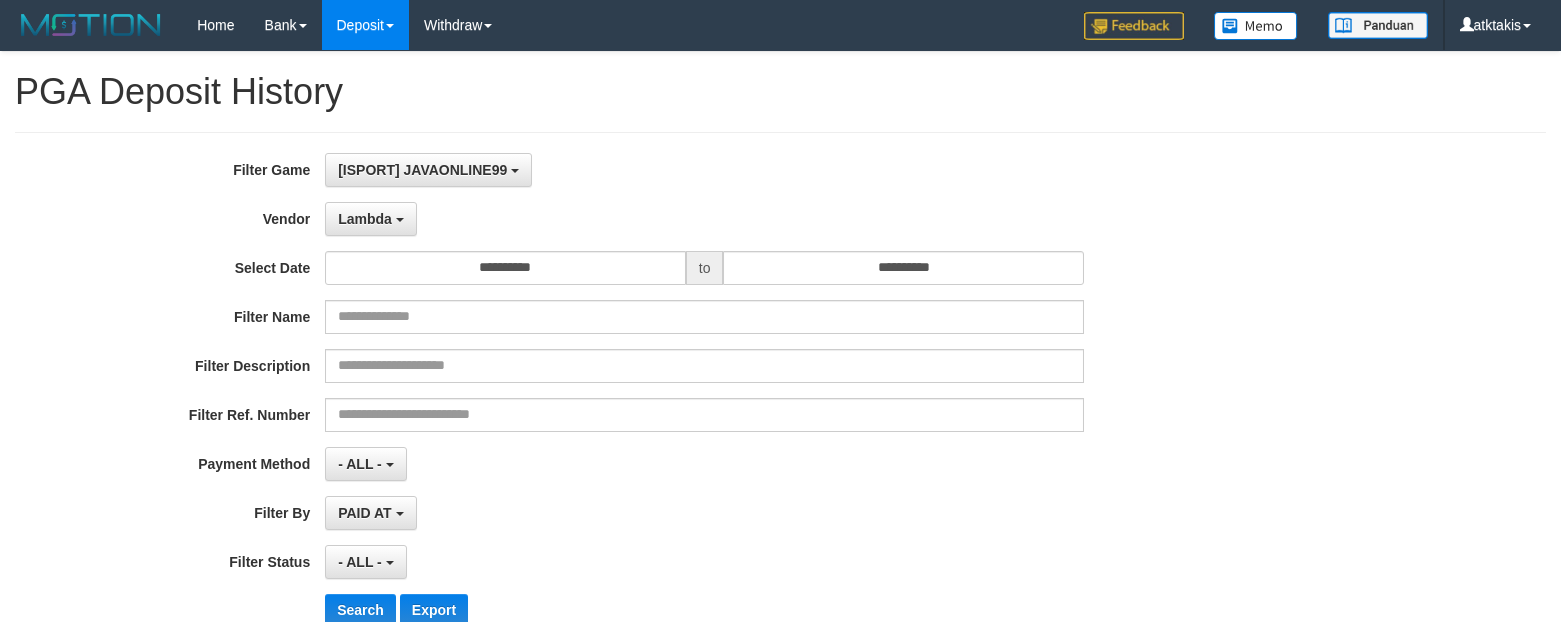 select on "**********" 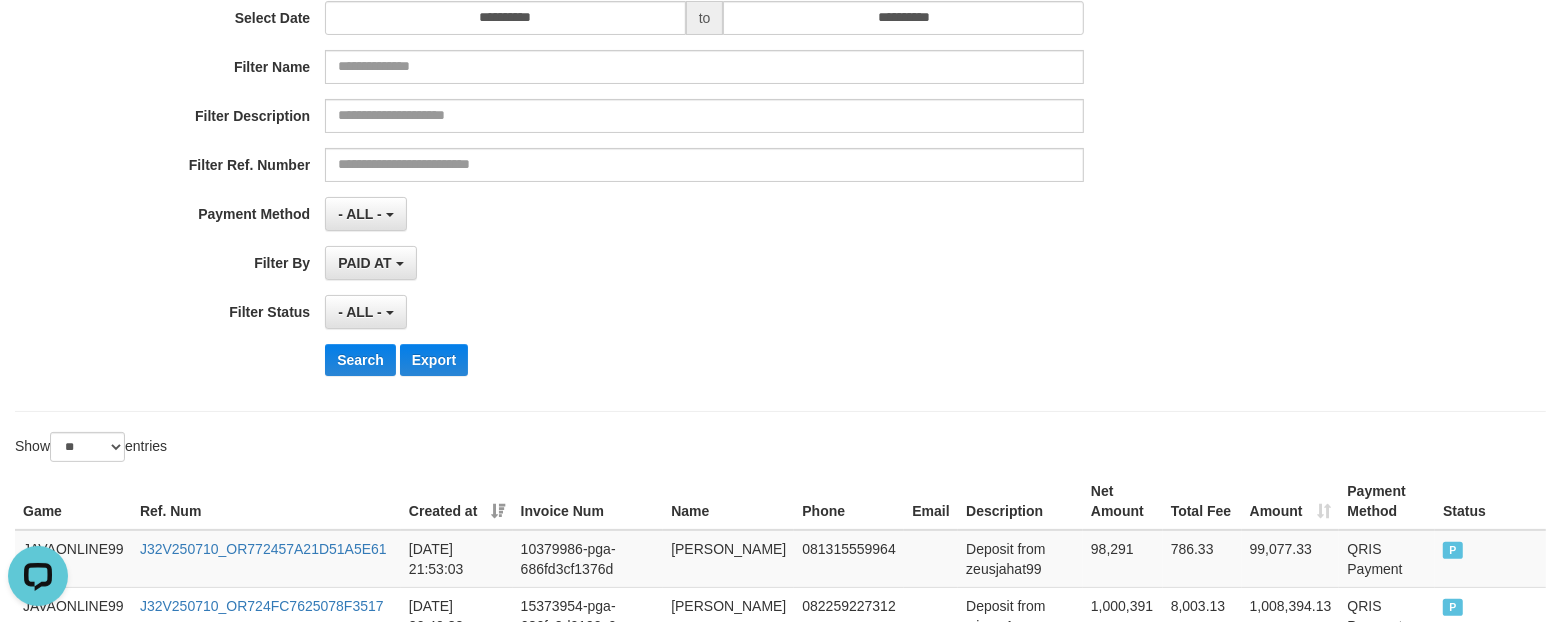 scroll, scrollTop: 0, scrollLeft: 0, axis: both 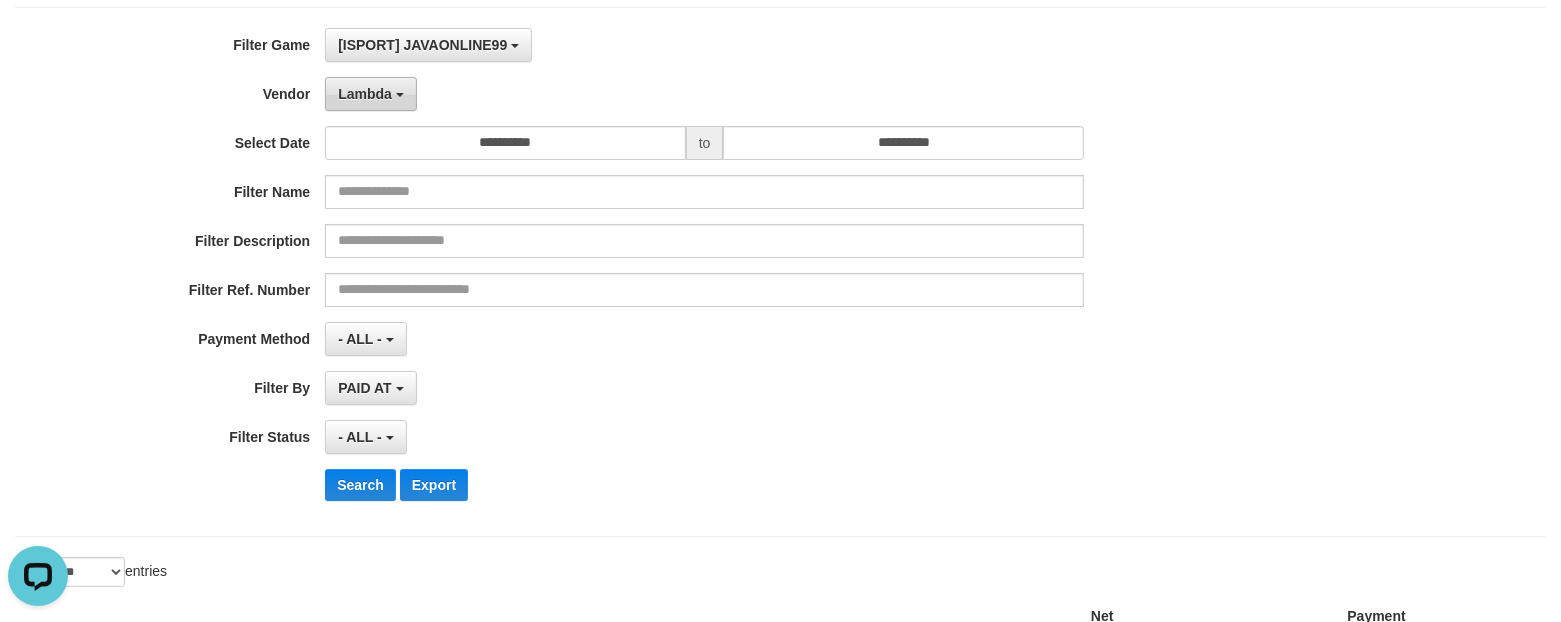 click on "Lambda" at bounding box center [371, 94] 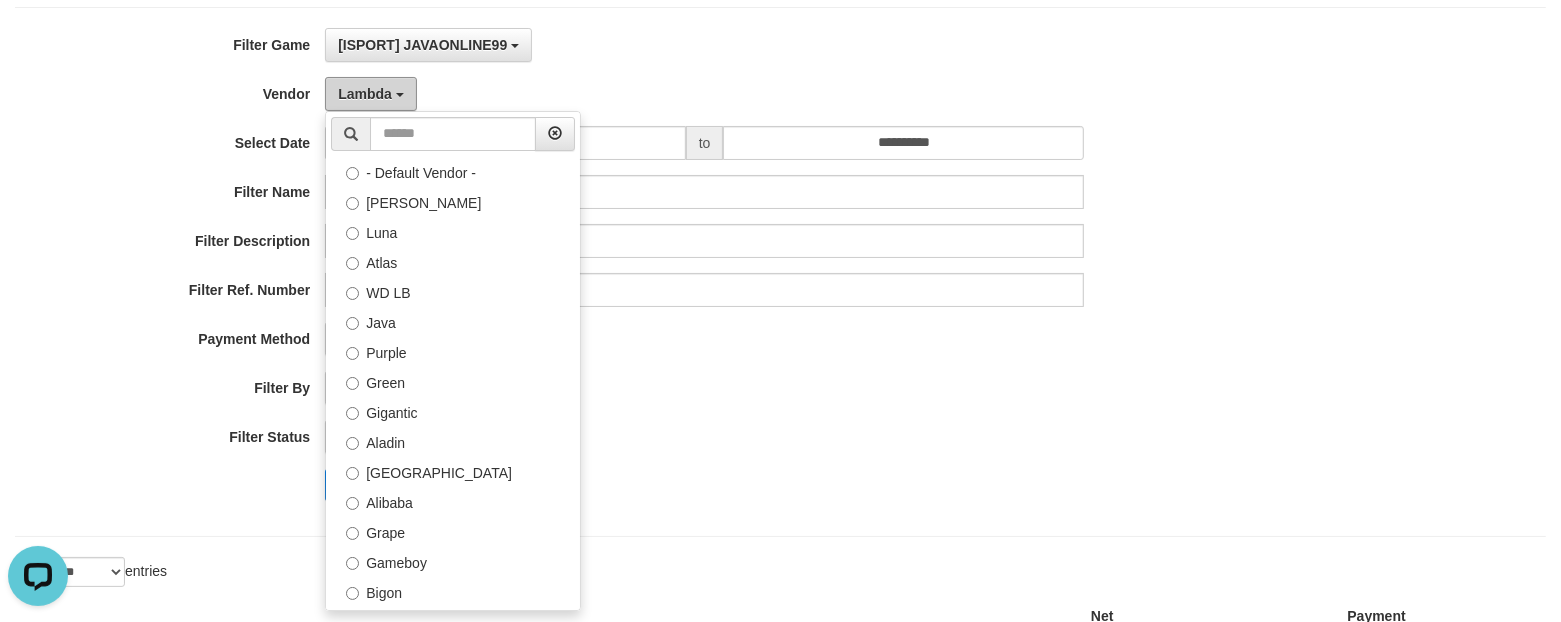 scroll, scrollTop: 0, scrollLeft: 0, axis: both 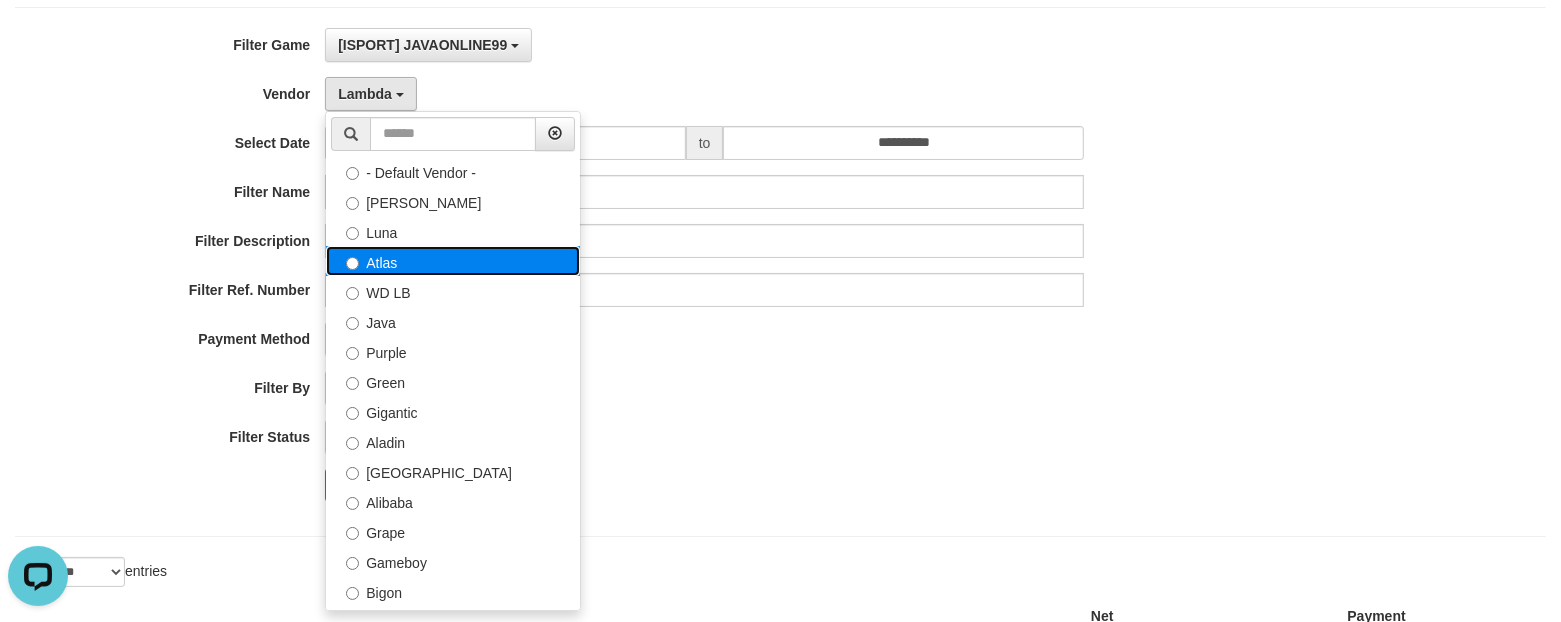 click on "Atlas" at bounding box center [453, 261] 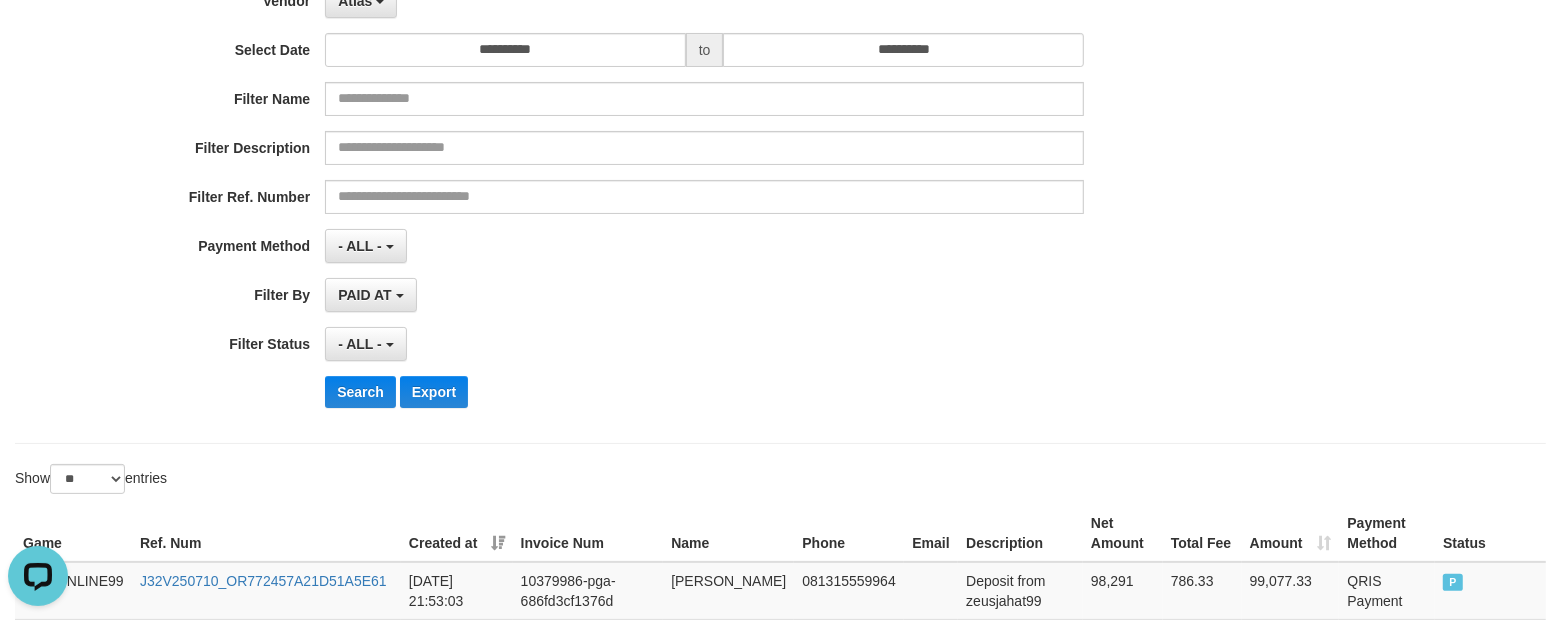 scroll, scrollTop: 375, scrollLeft: 0, axis: vertical 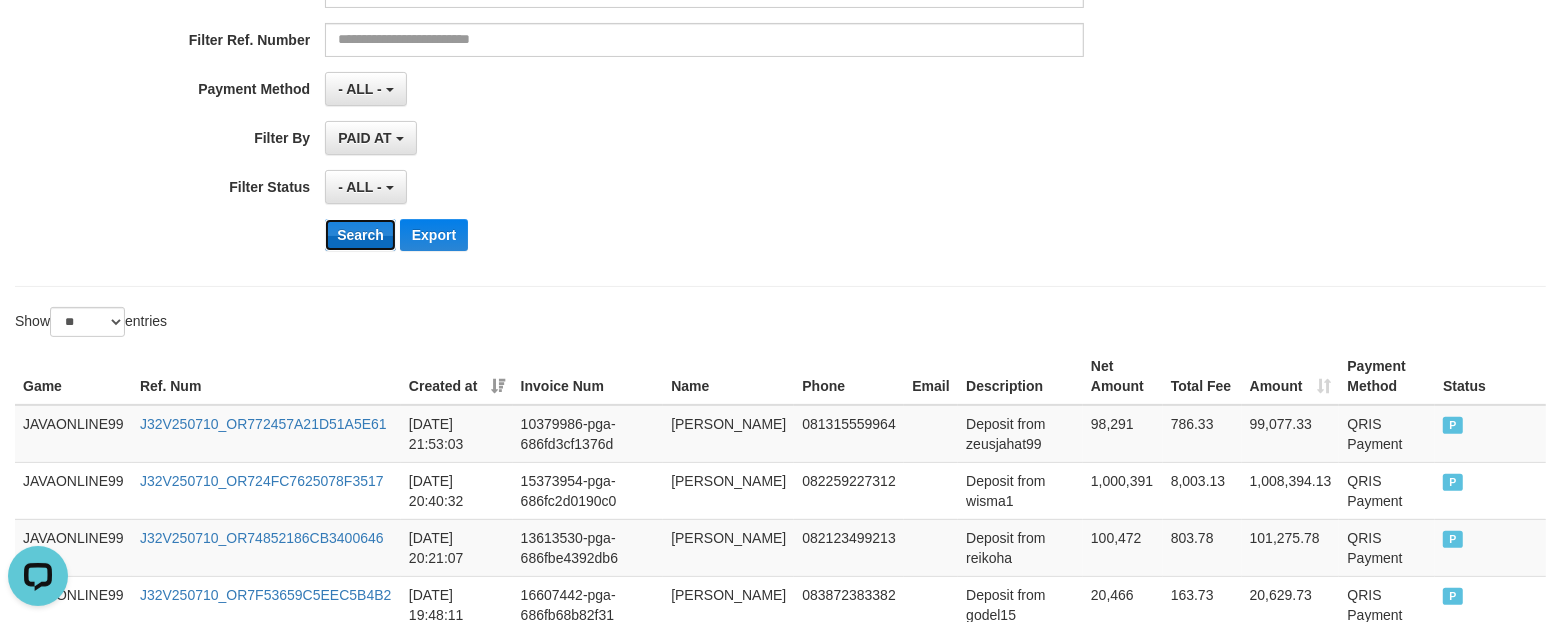 click on "Search" at bounding box center (360, 235) 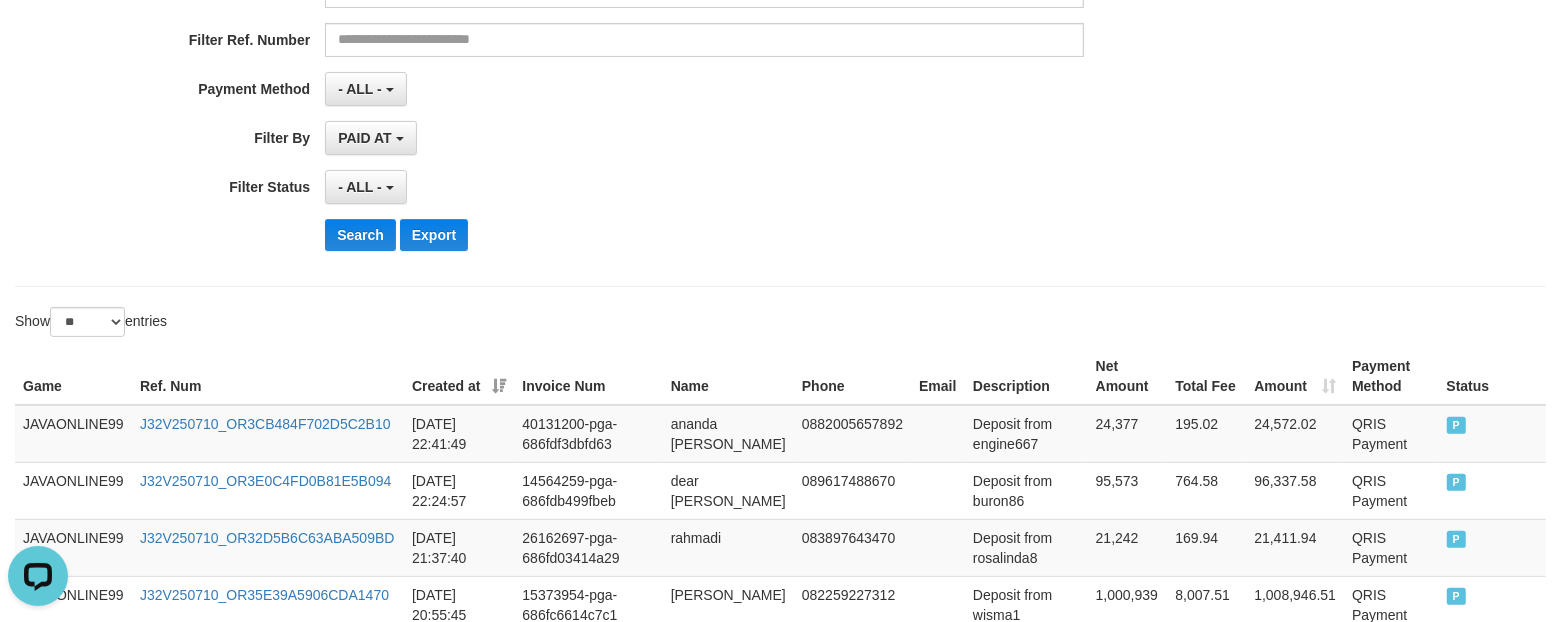 click on "Search
Export" at bounding box center [813, 235] 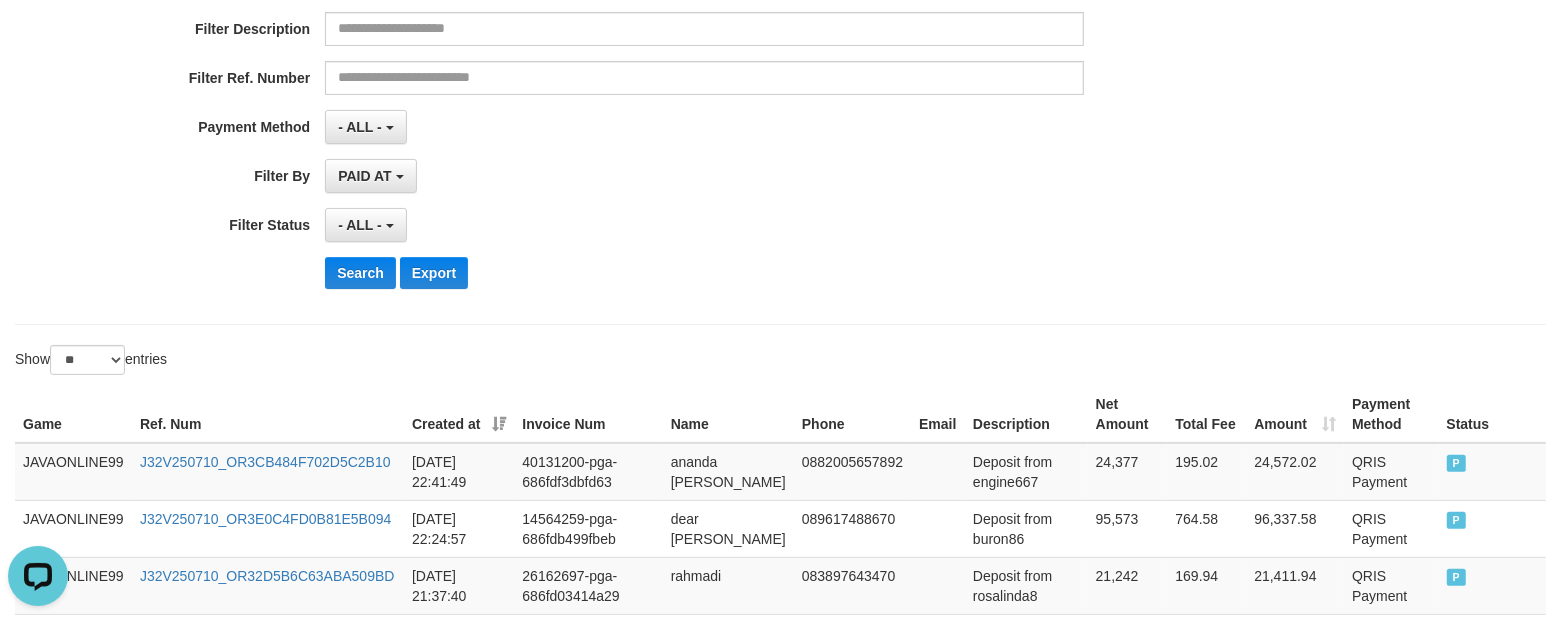 scroll, scrollTop: 0, scrollLeft: 0, axis: both 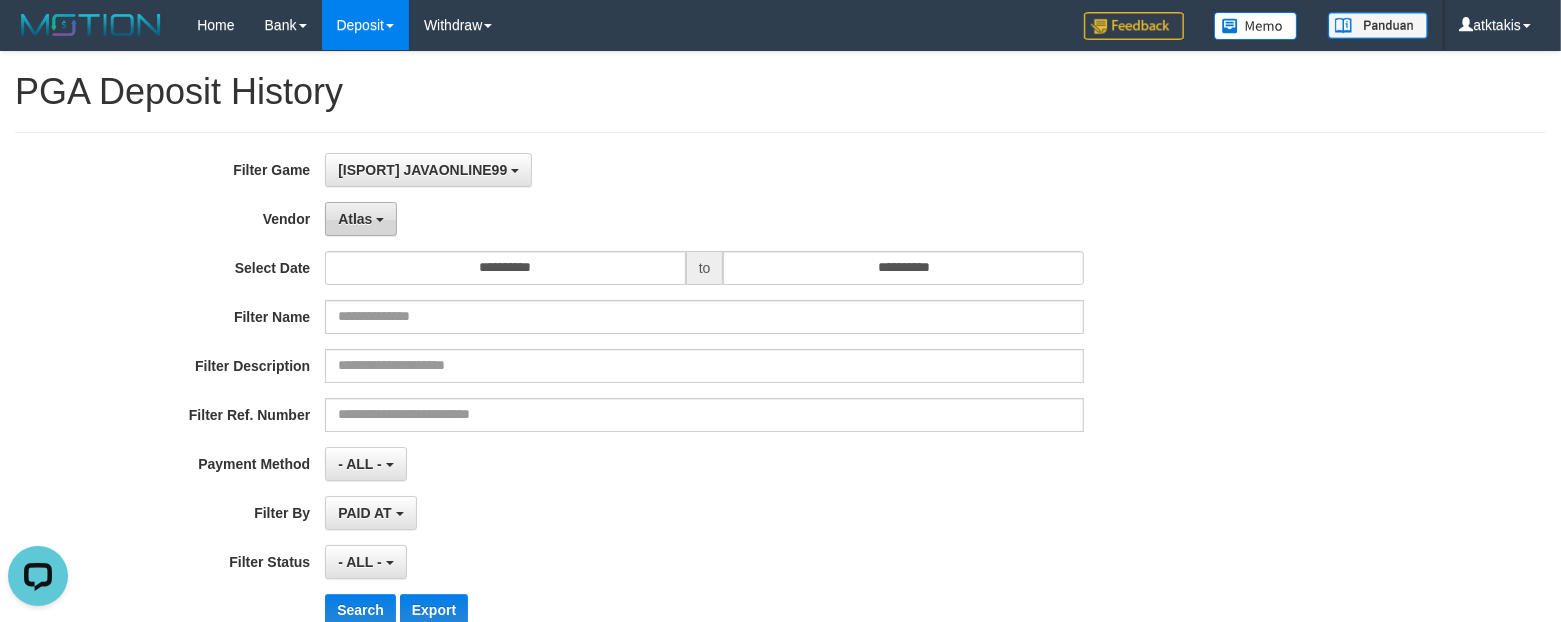 click on "Atlas" at bounding box center (355, 219) 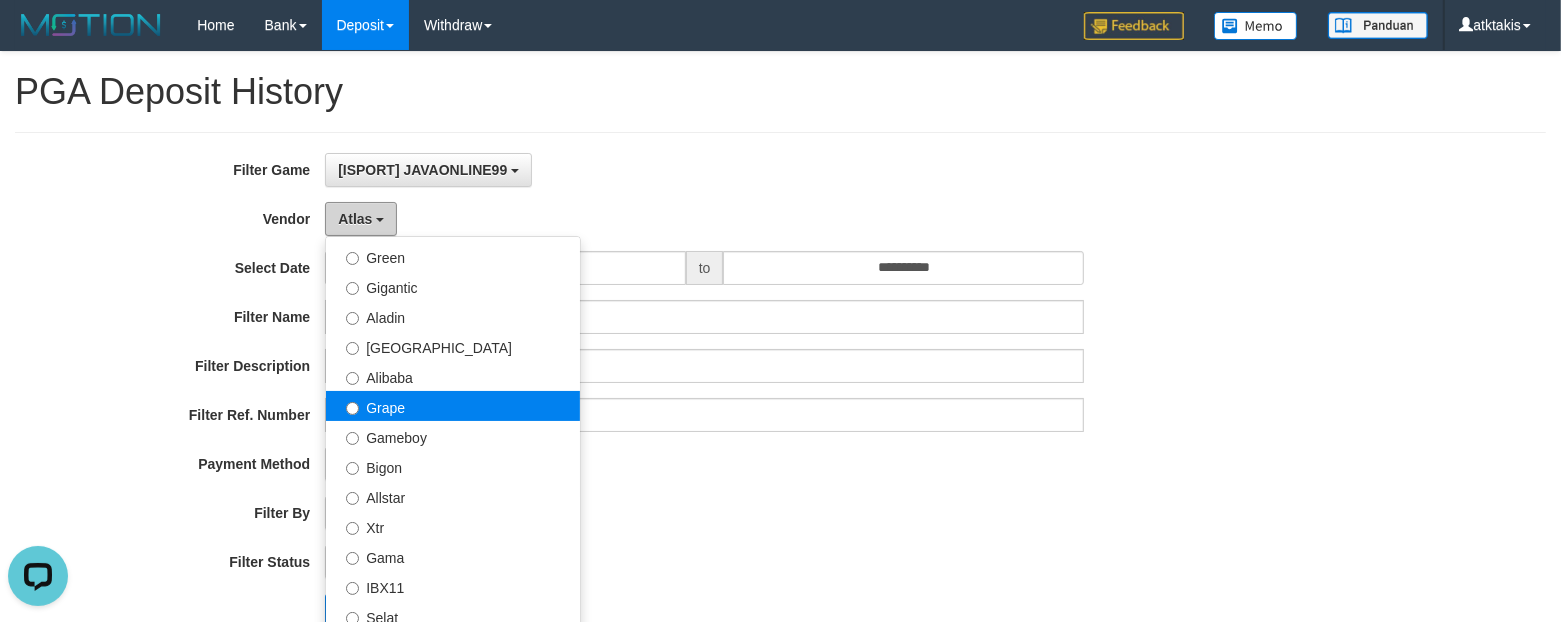 scroll, scrollTop: 125, scrollLeft: 0, axis: vertical 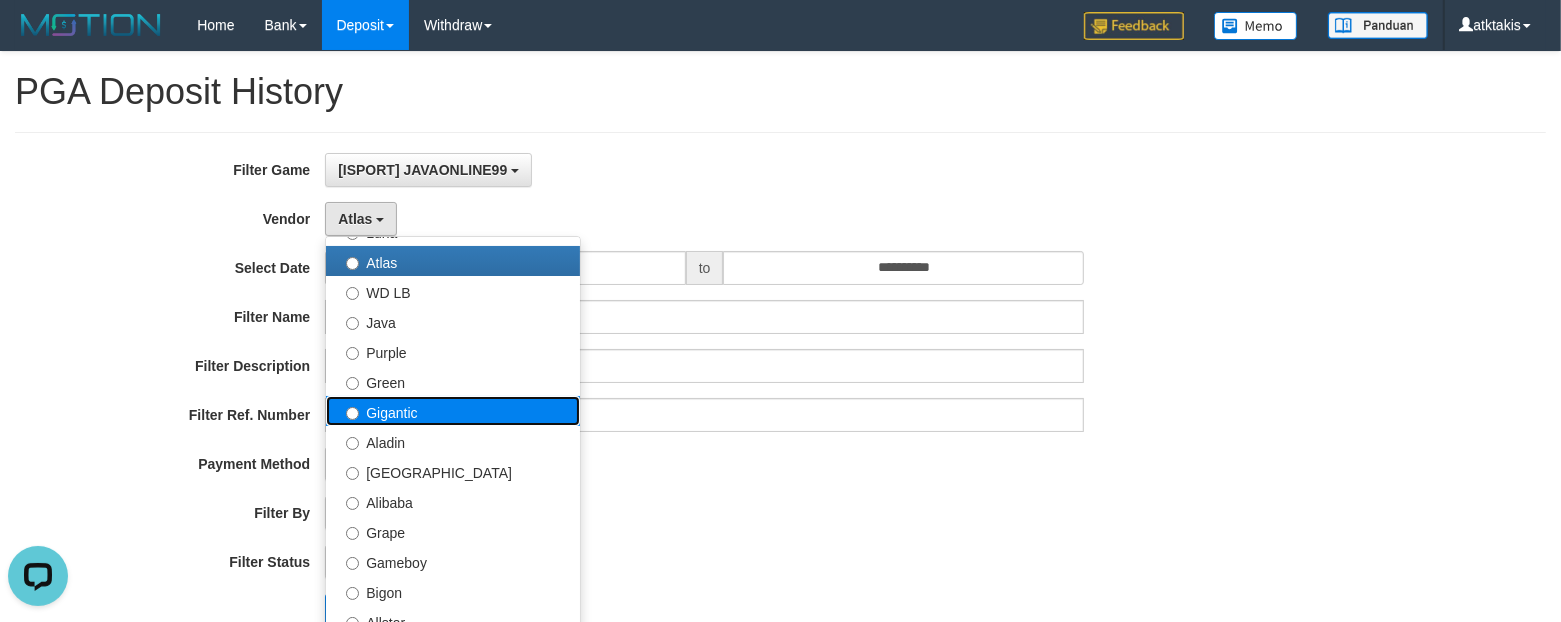 click on "Gigantic" at bounding box center (453, 411) 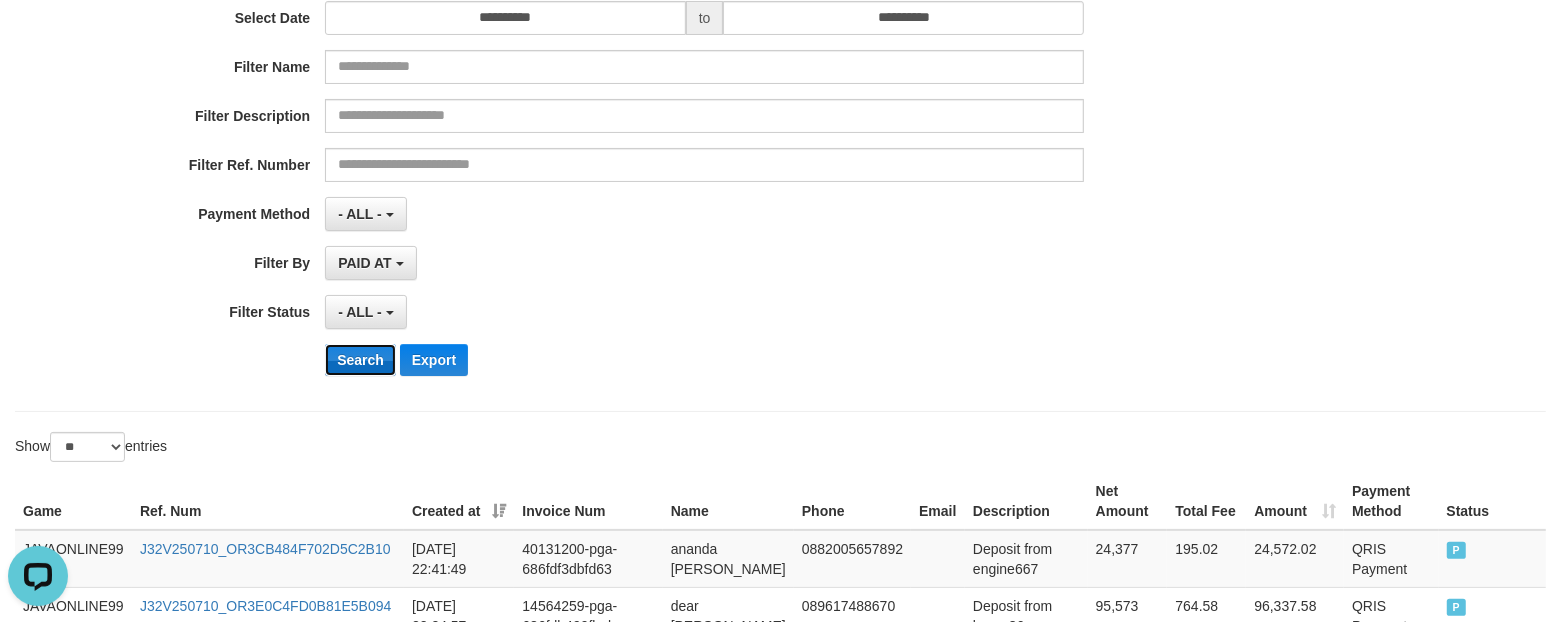 click on "Search" at bounding box center (360, 360) 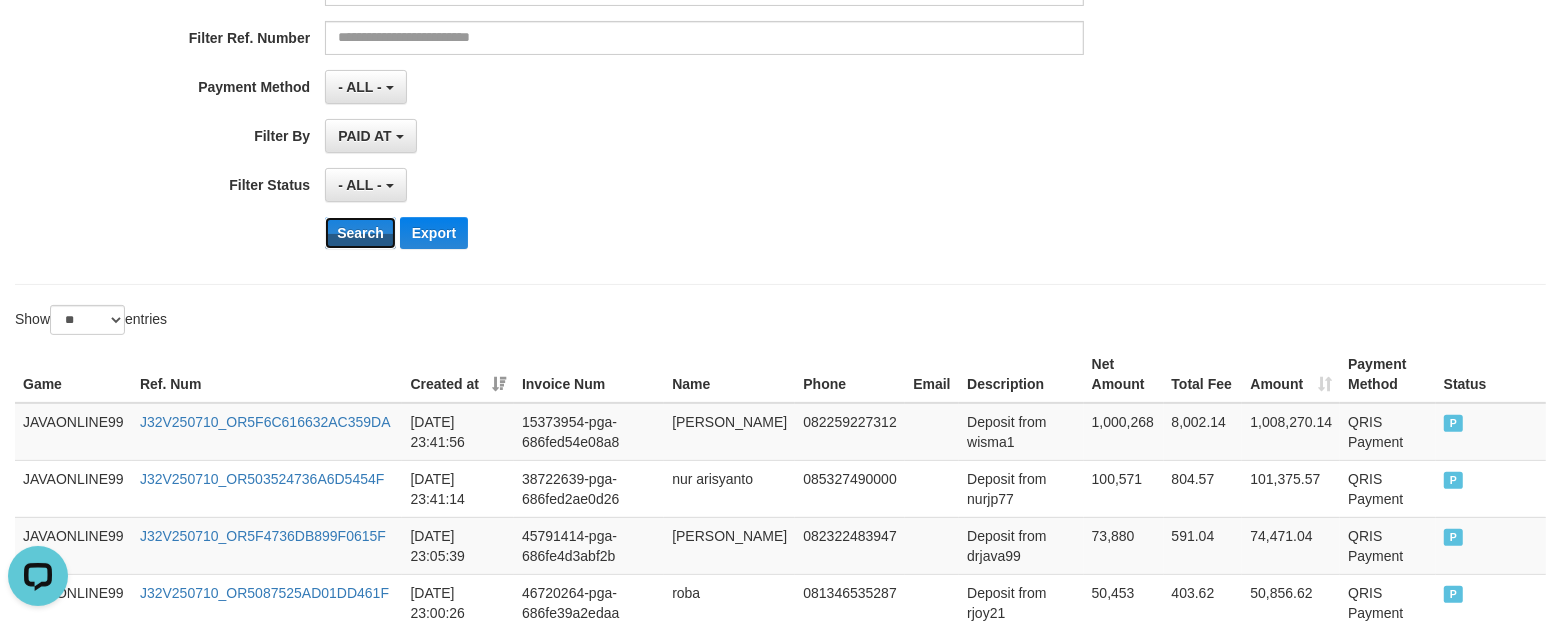 scroll, scrollTop: 0, scrollLeft: 0, axis: both 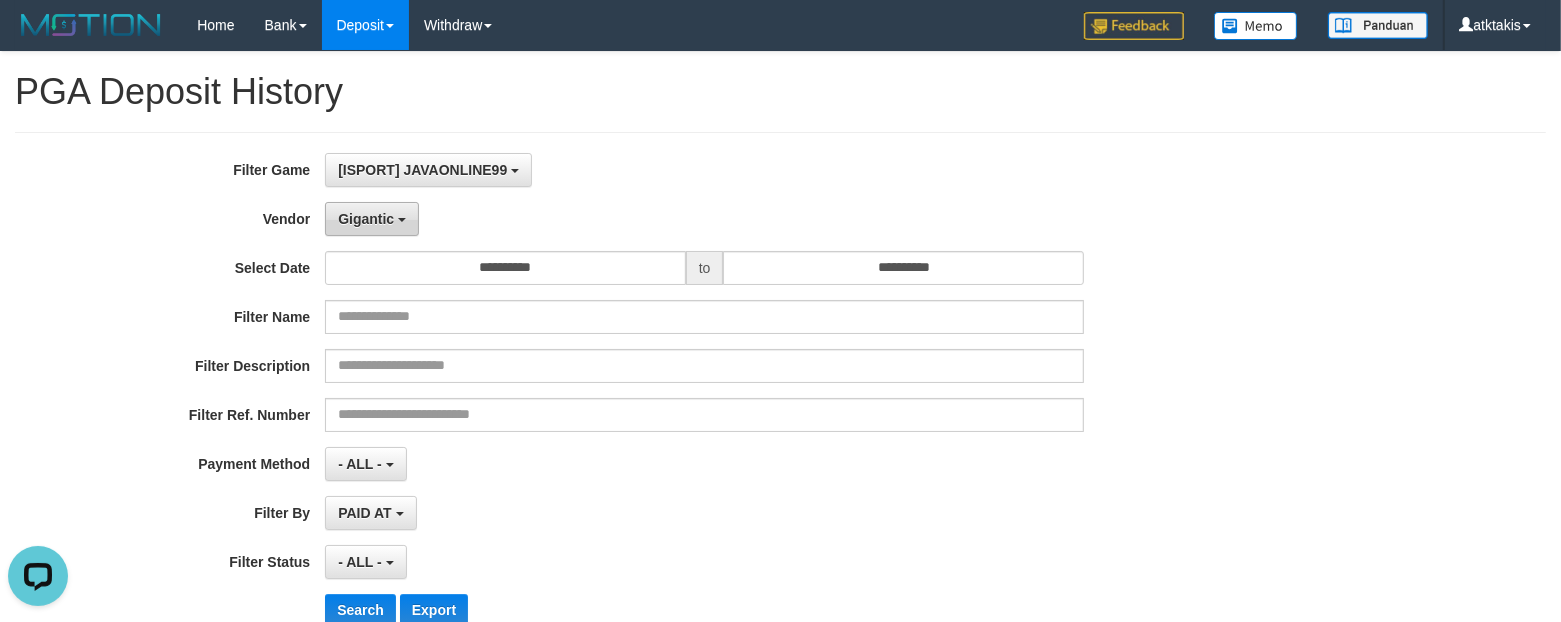 click on "Gigantic" at bounding box center (366, 219) 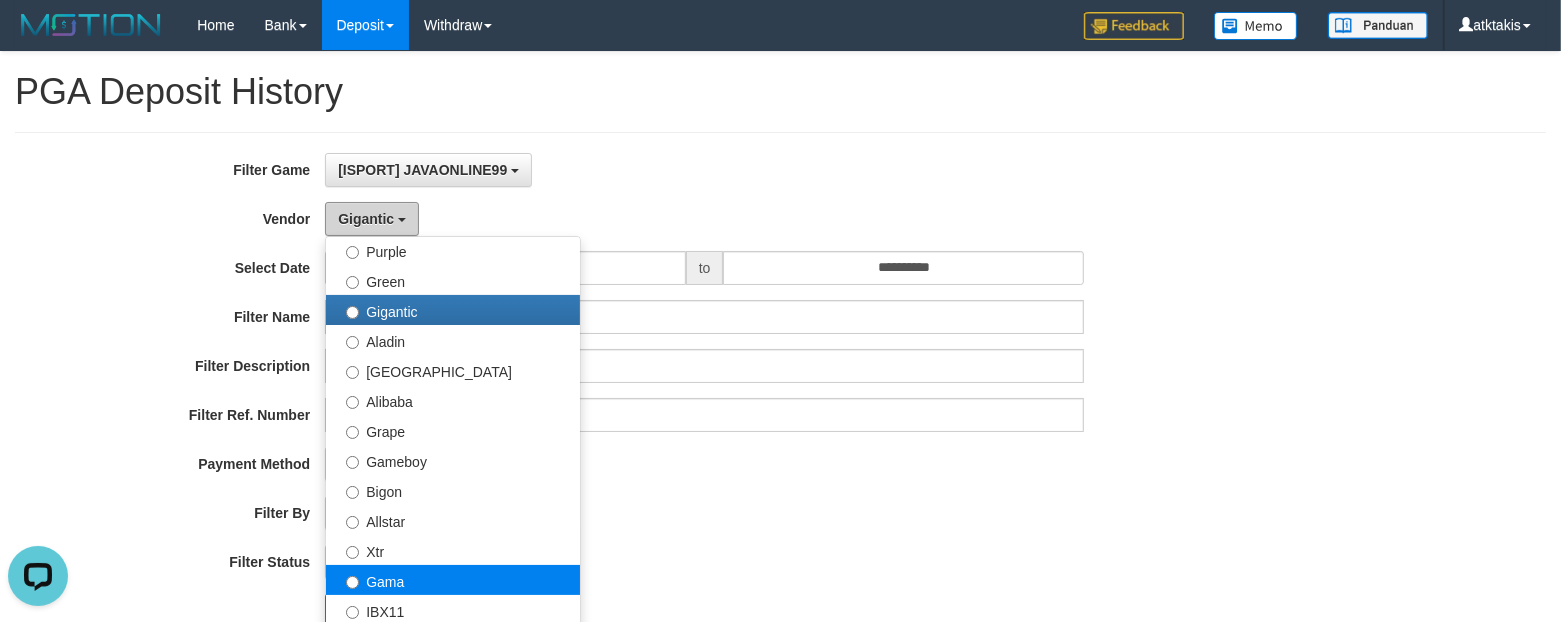 scroll, scrollTop: 375, scrollLeft: 0, axis: vertical 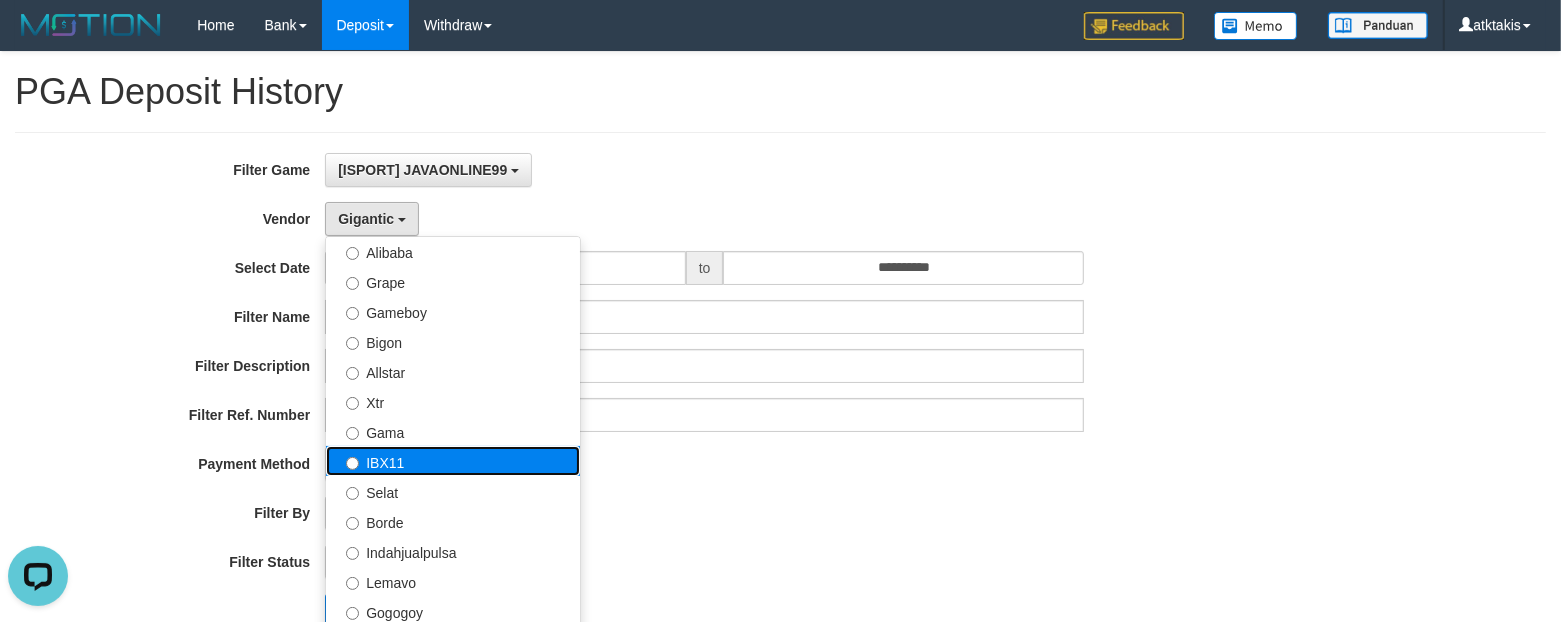click on "IBX11" at bounding box center (453, 461) 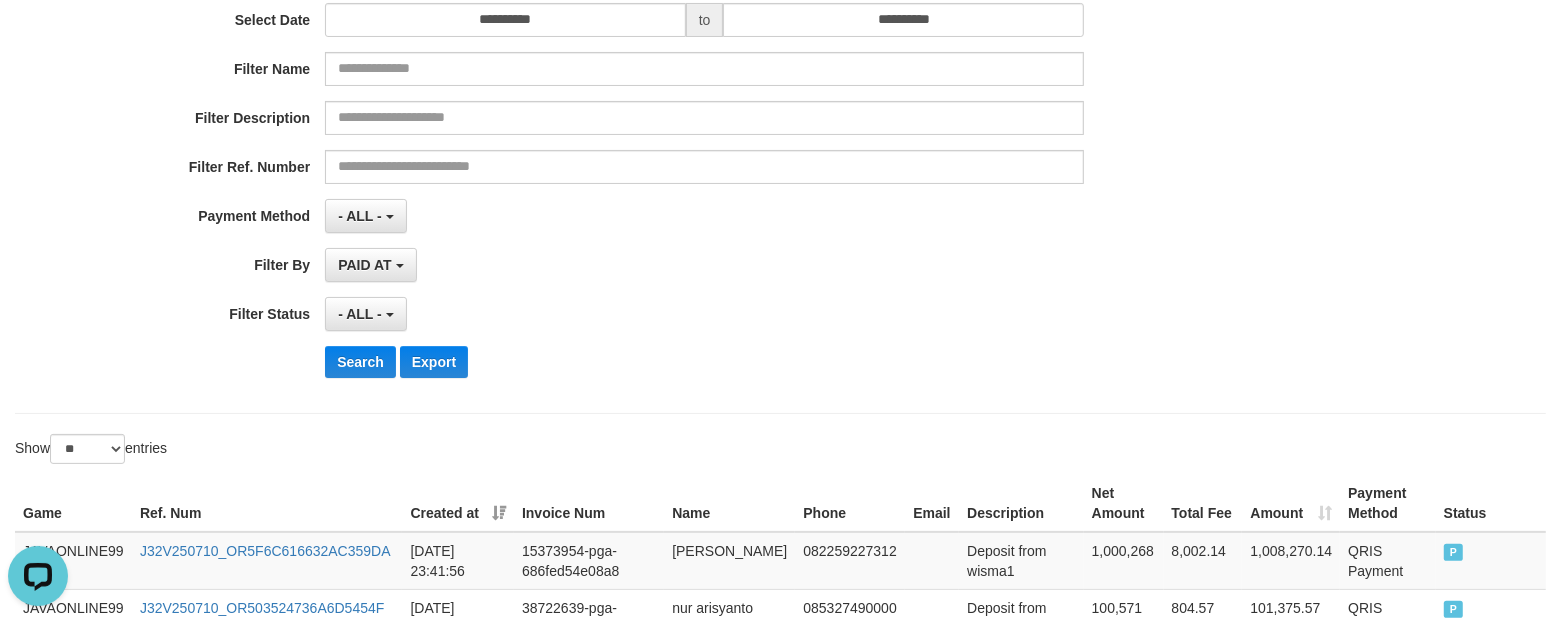 scroll, scrollTop: 250, scrollLeft: 0, axis: vertical 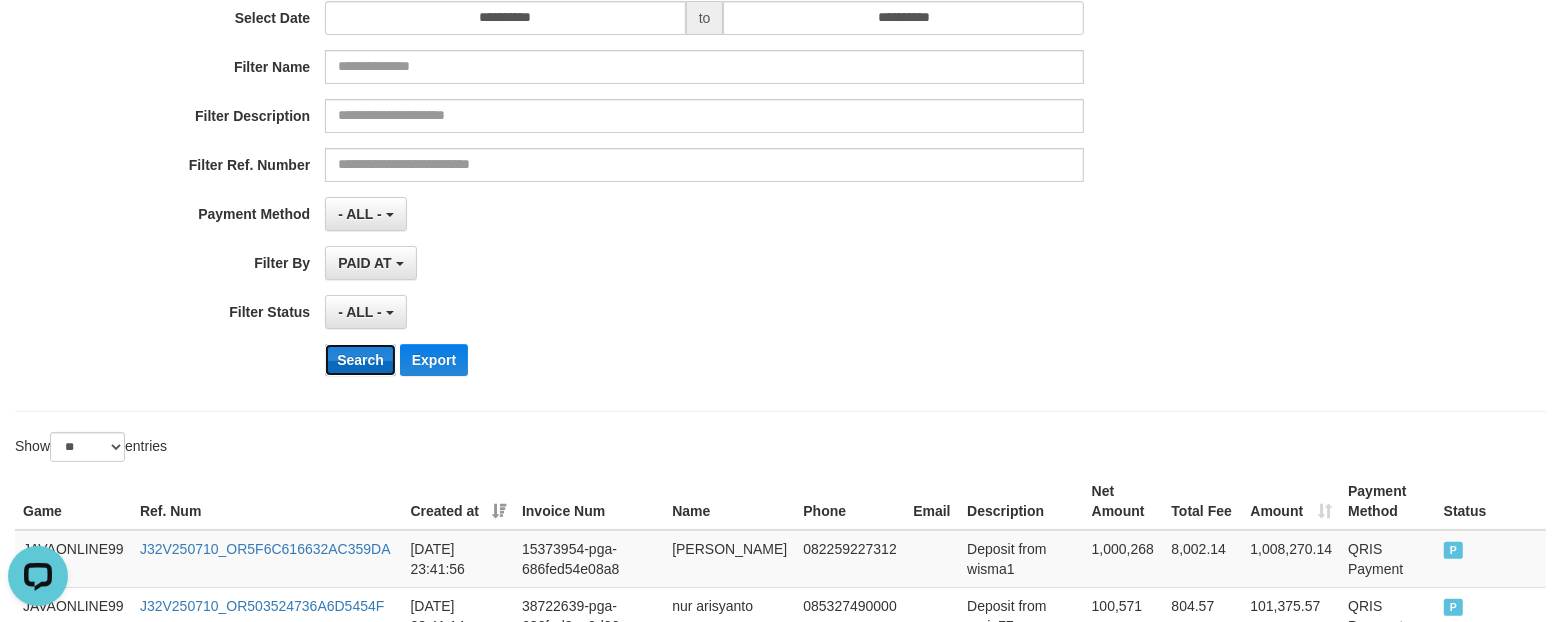 click on "Search" at bounding box center (360, 360) 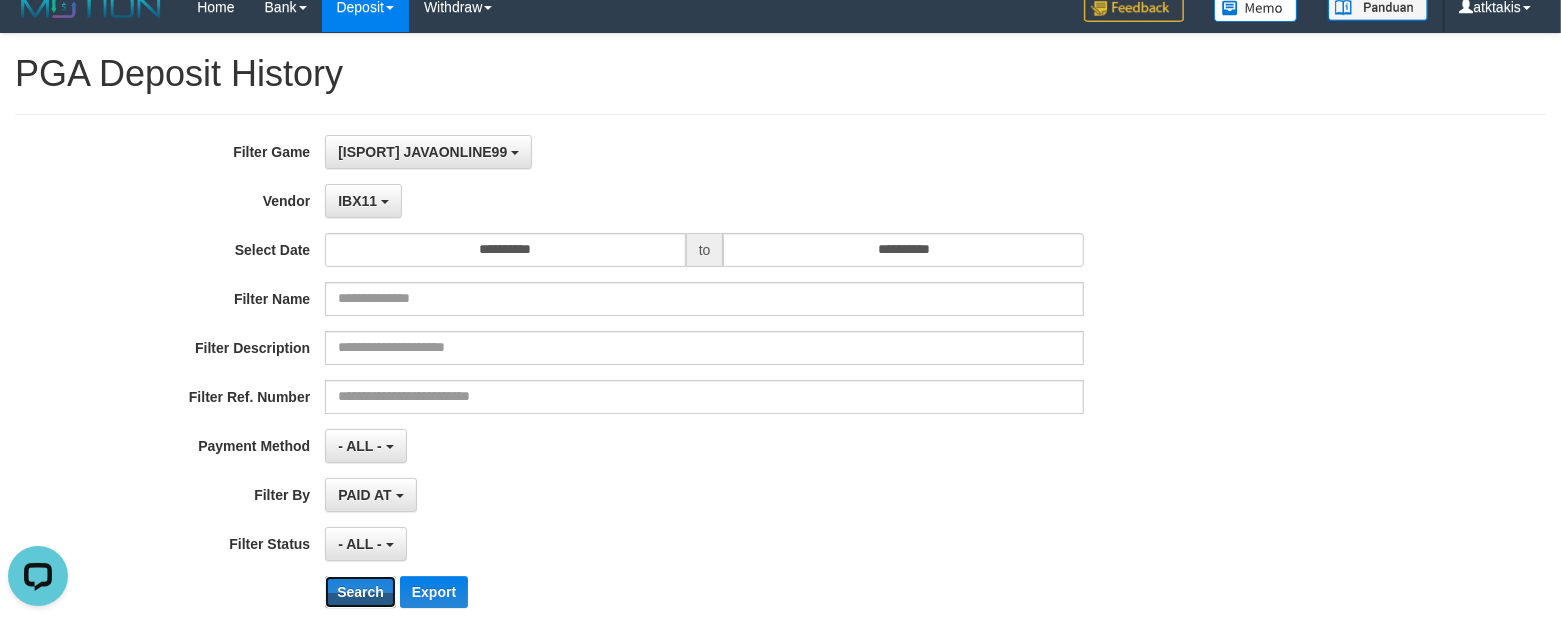 scroll, scrollTop: 0, scrollLeft: 0, axis: both 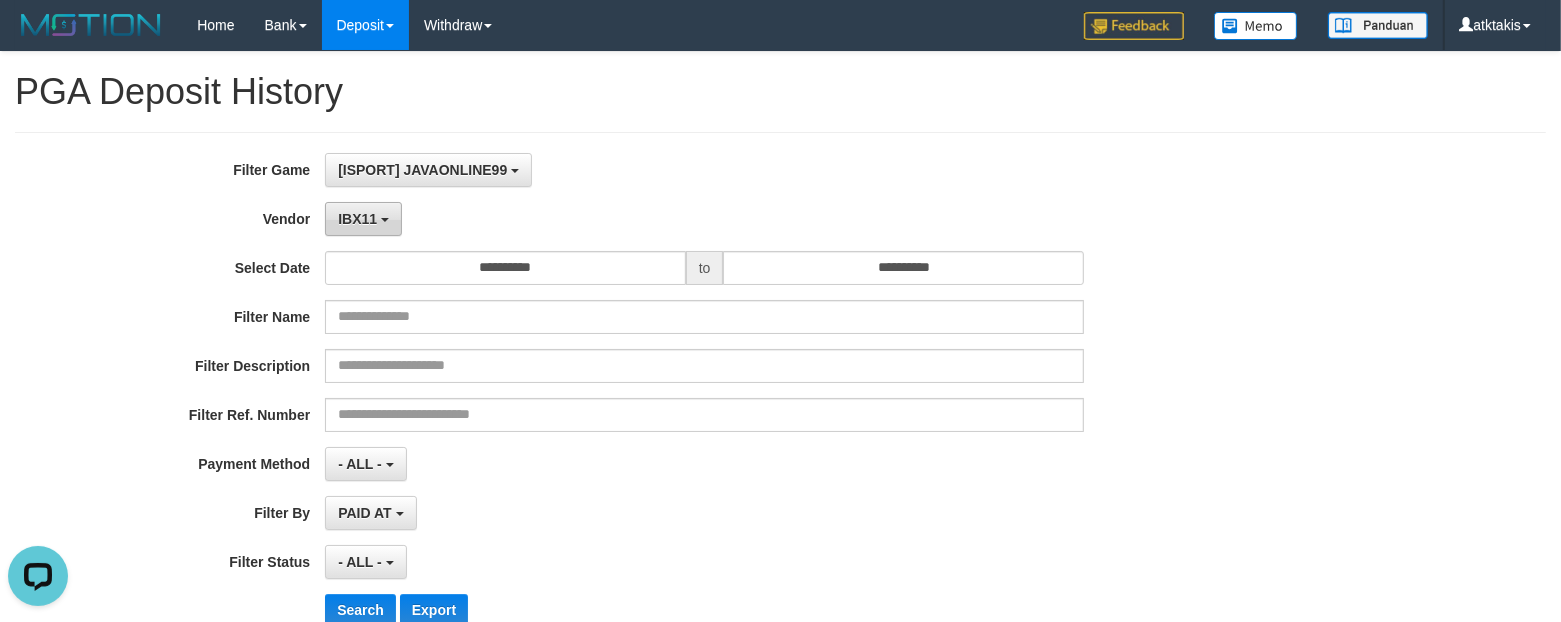click on "IBX11" at bounding box center [363, 219] 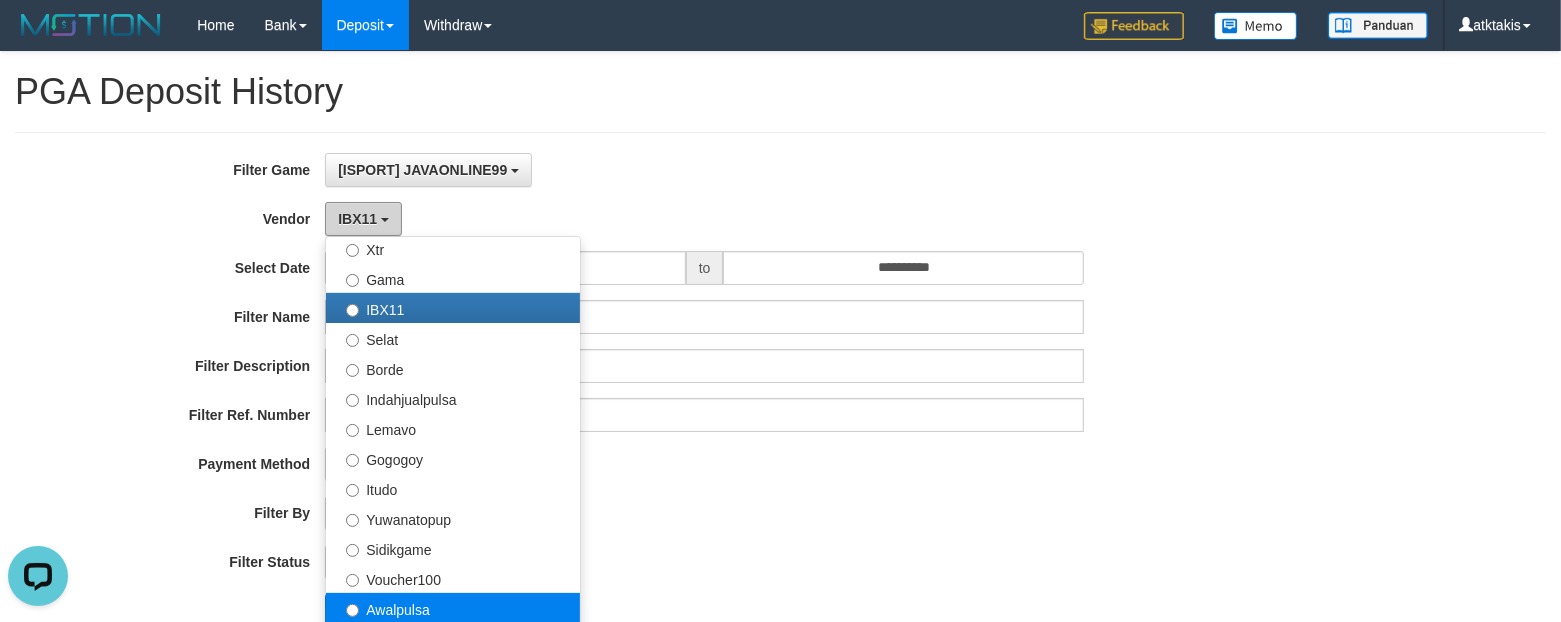 scroll, scrollTop: 686, scrollLeft: 0, axis: vertical 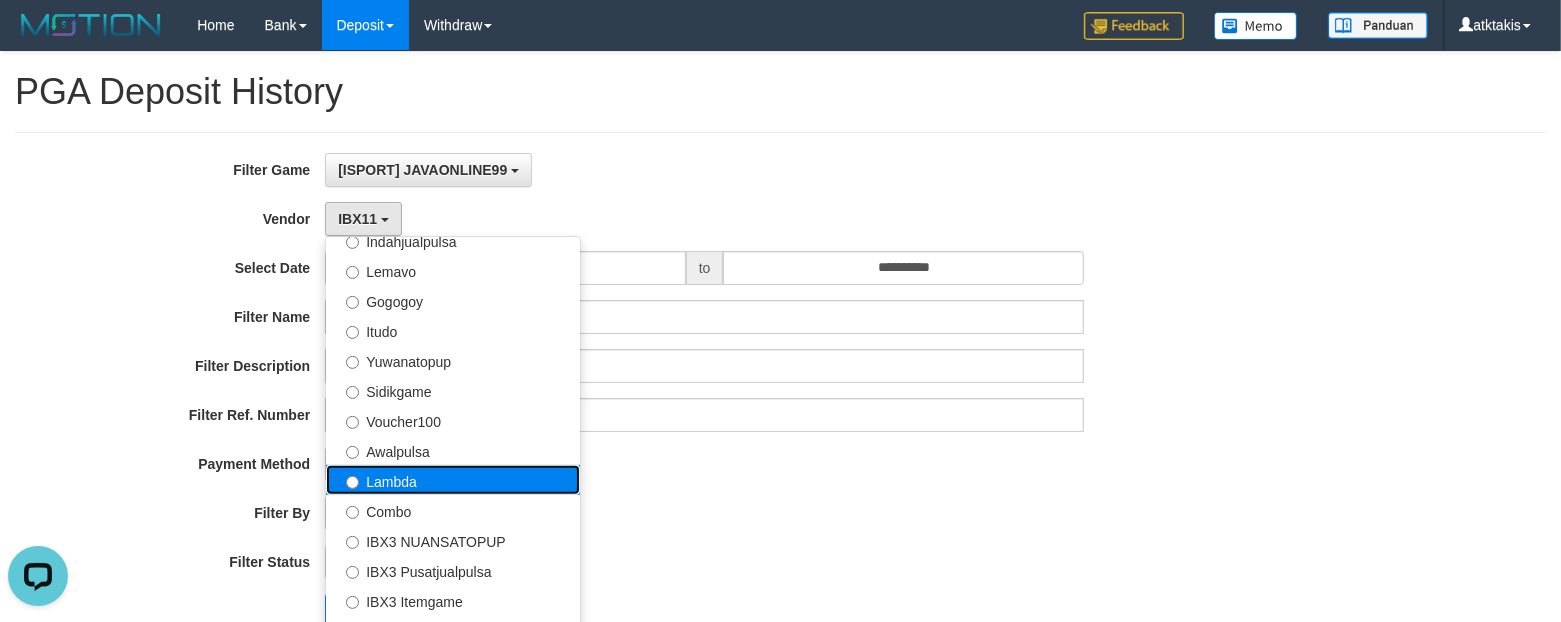 click on "Lambda" at bounding box center (453, 480) 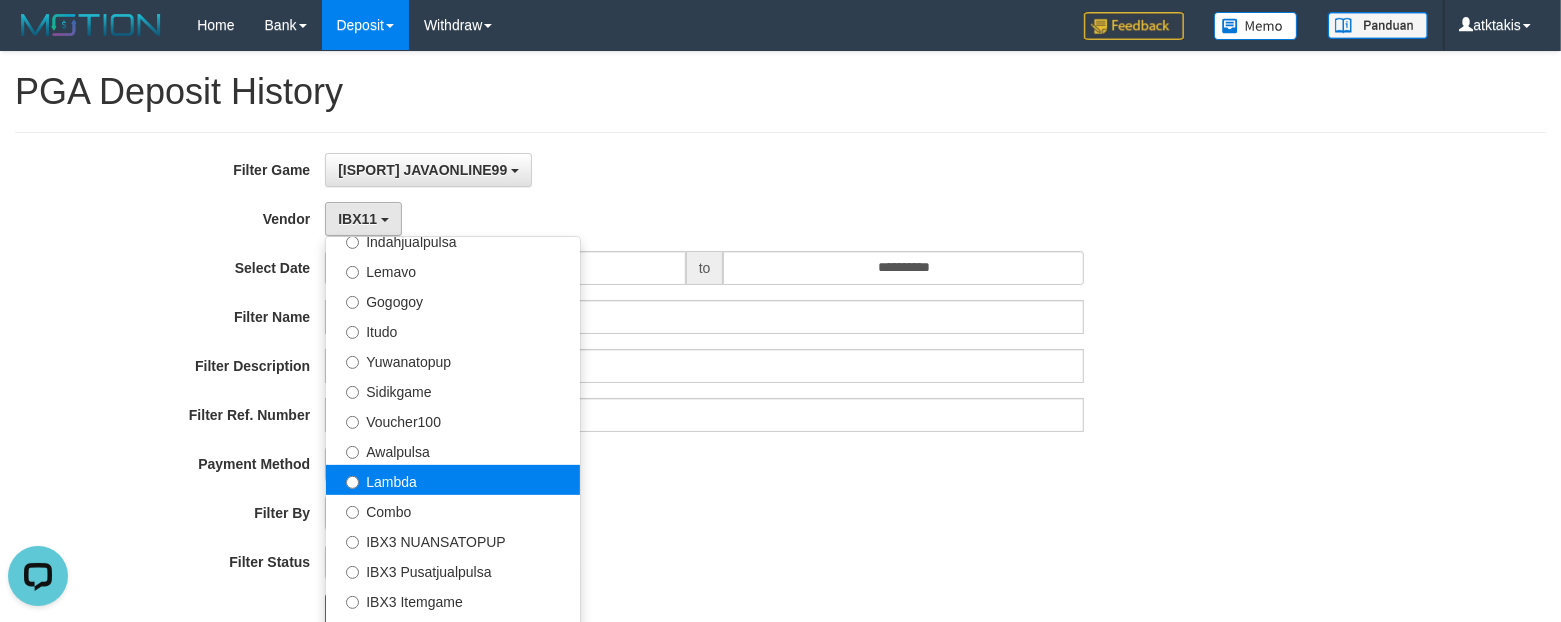 select on "**********" 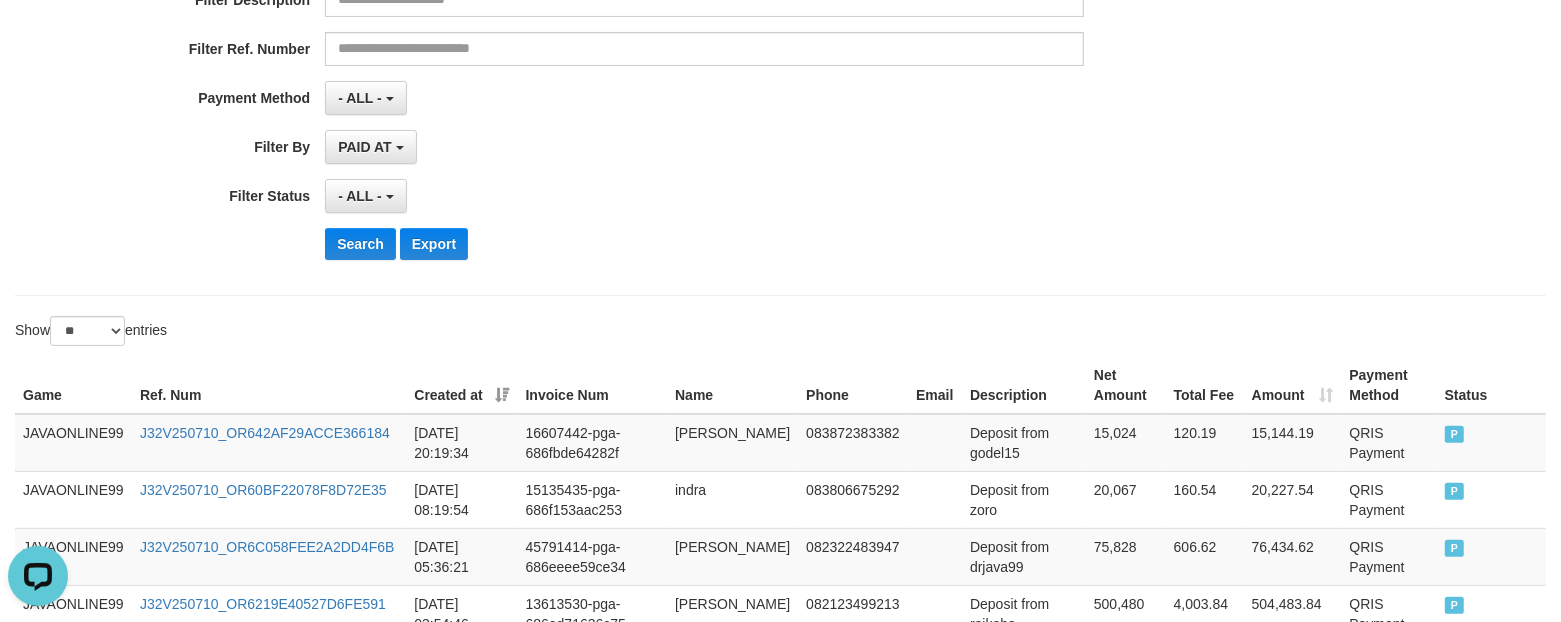 scroll, scrollTop: 375, scrollLeft: 0, axis: vertical 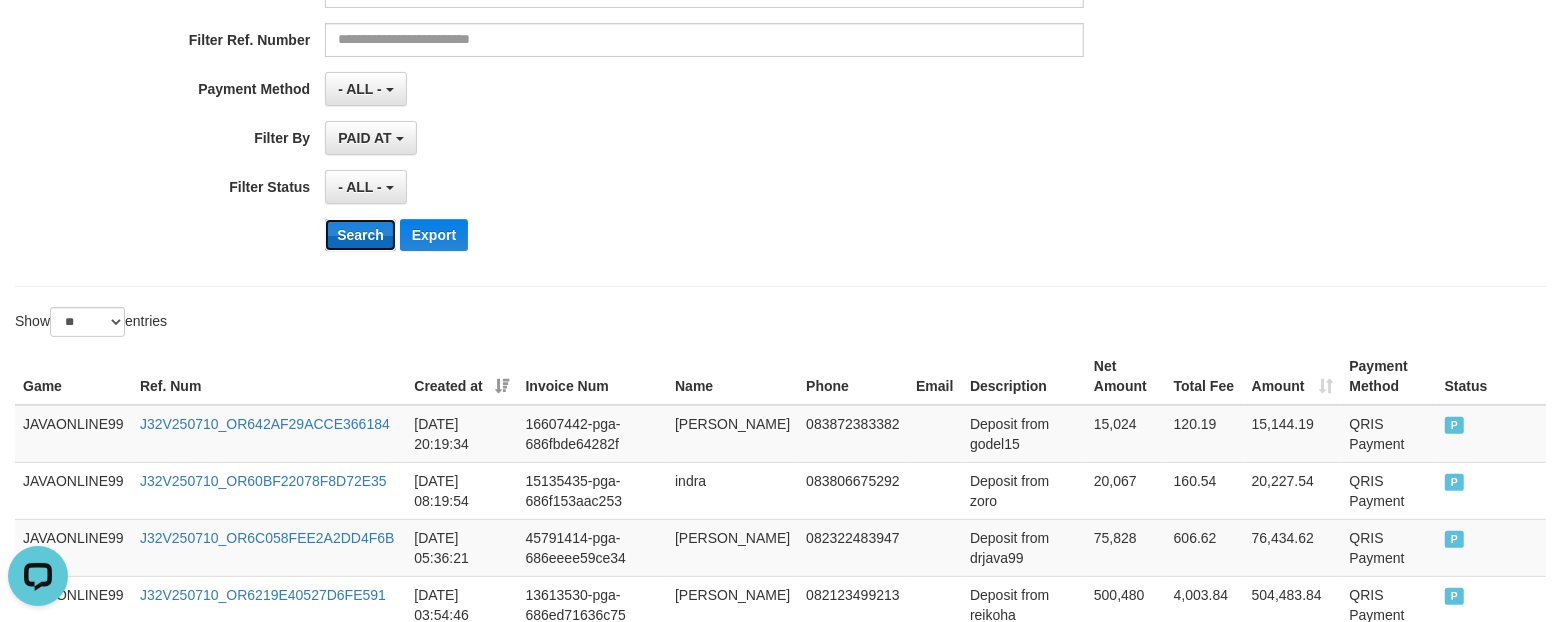 click on "Search" at bounding box center [360, 235] 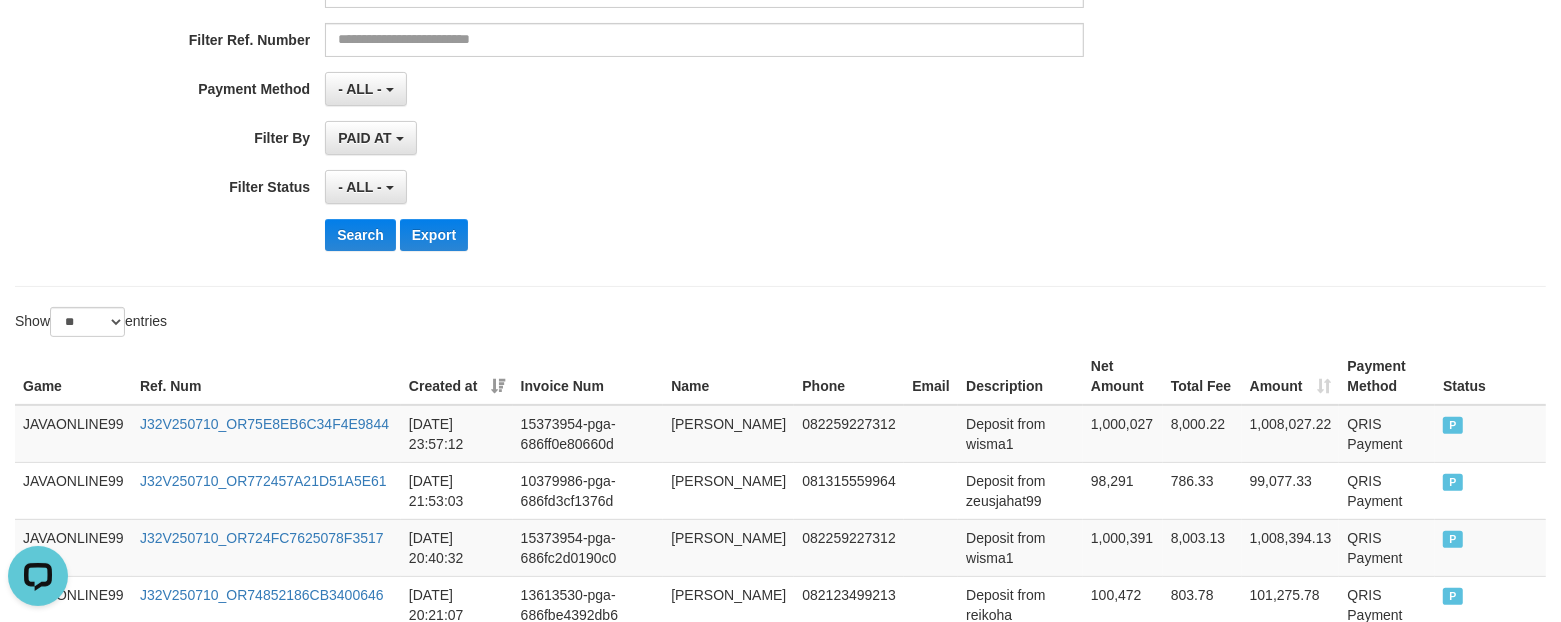 click on "Search
Export" at bounding box center [813, 235] 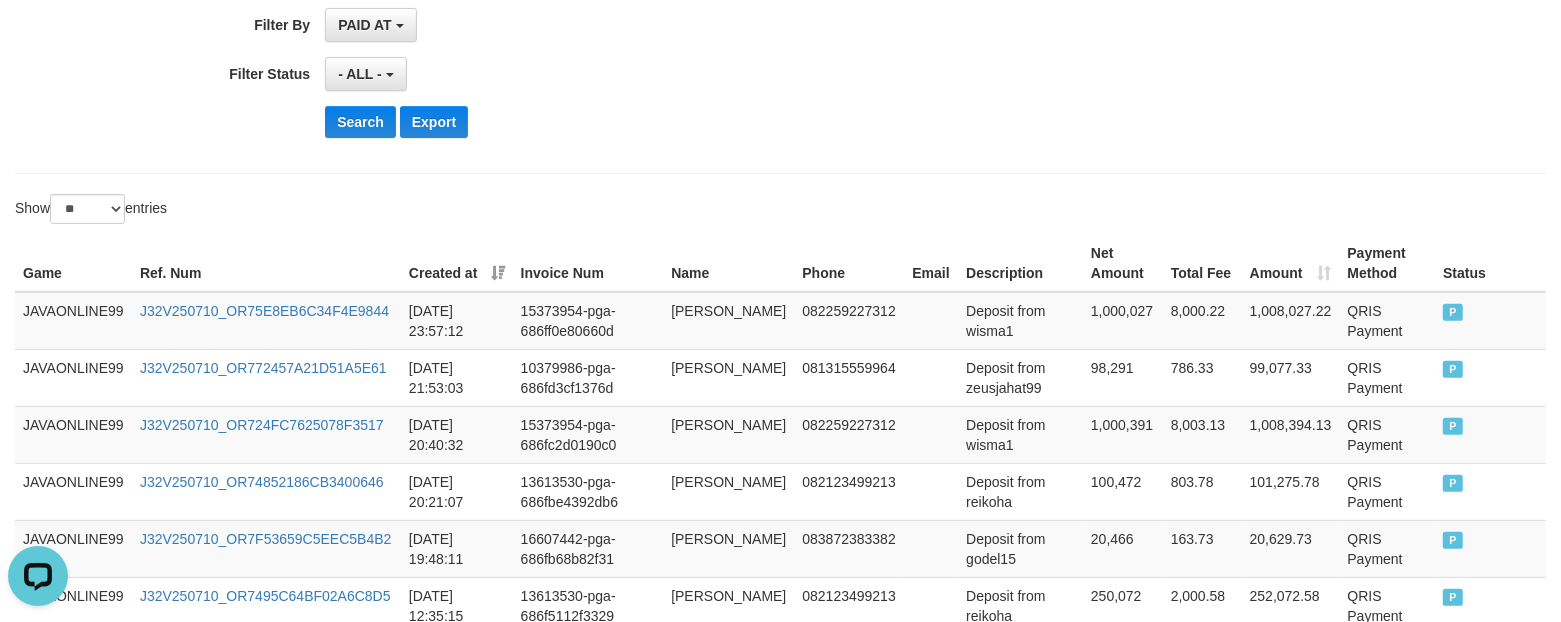 scroll, scrollTop: 625, scrollLeft: 0, axis: vertical 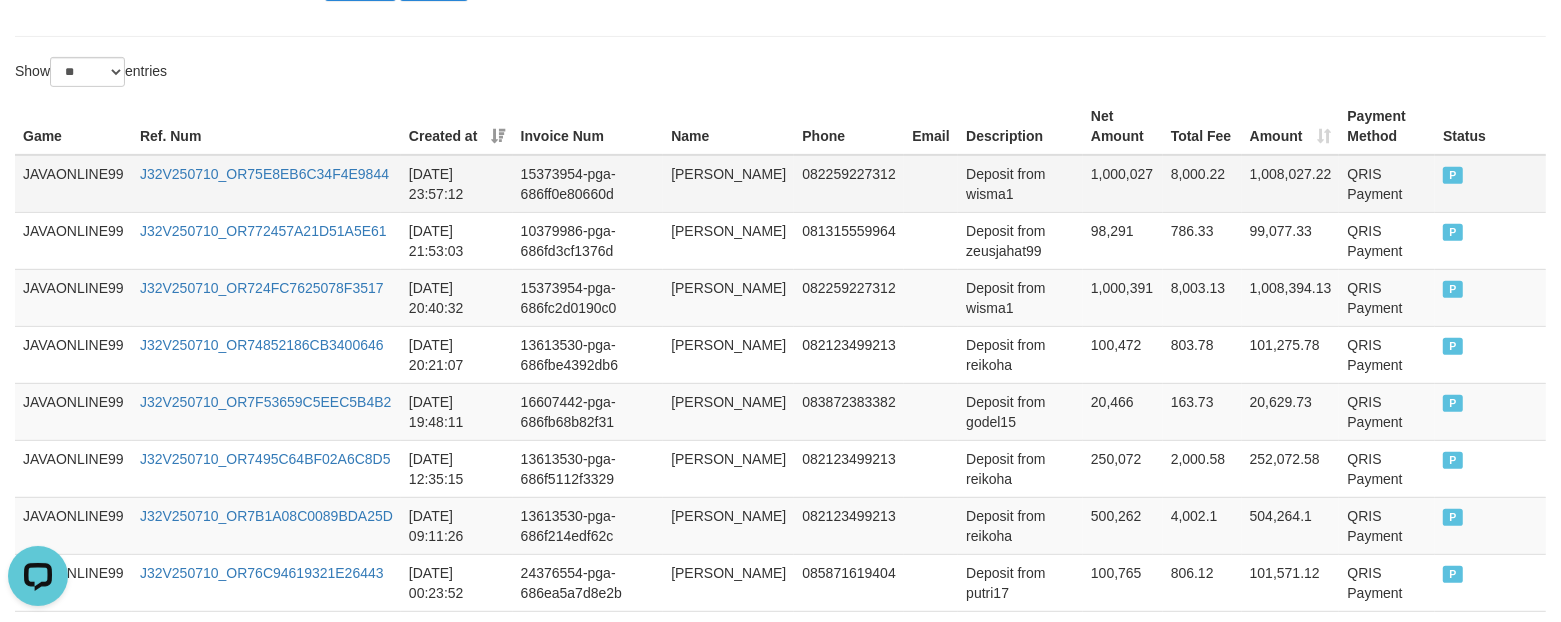 drag, startPoint x: 671, startPoint y: 176, endPoint x: 781, endPoint y: 175, distance: 110.00455 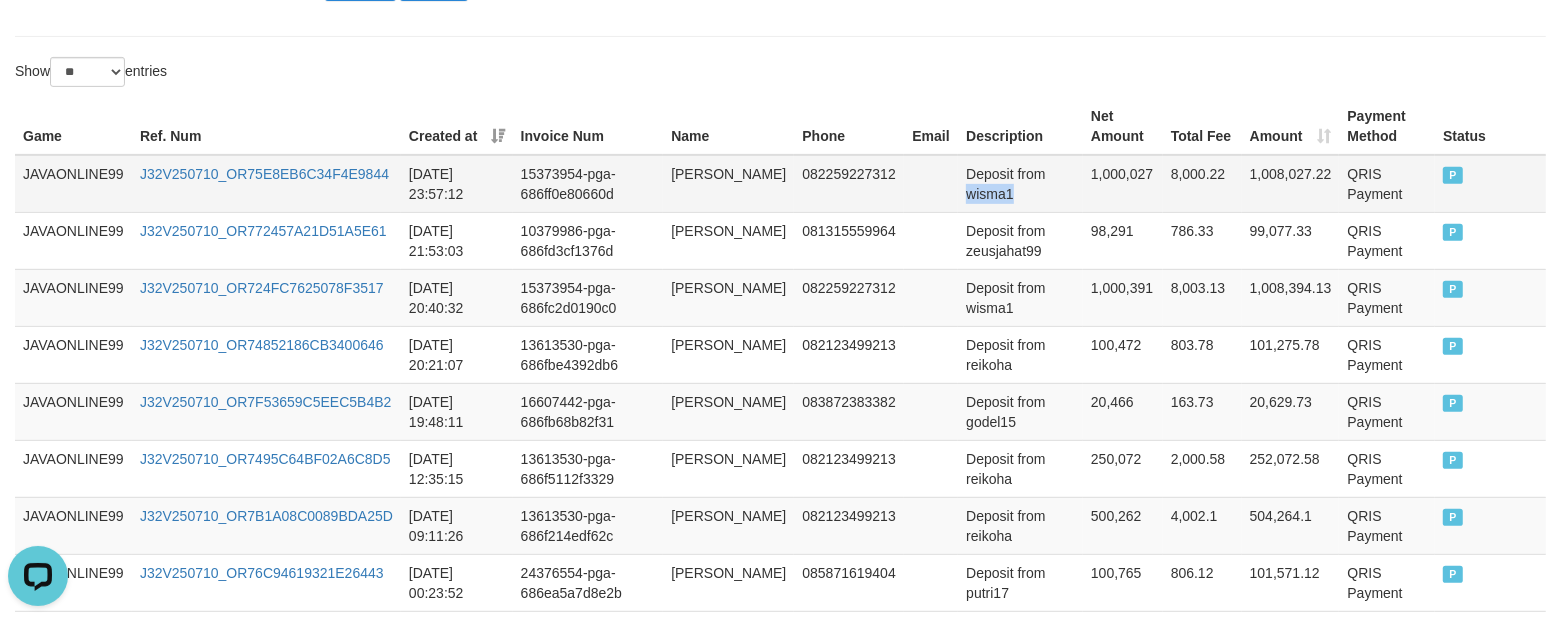 click on "Deposit from wisma1" at bounding box center [1020, 184] 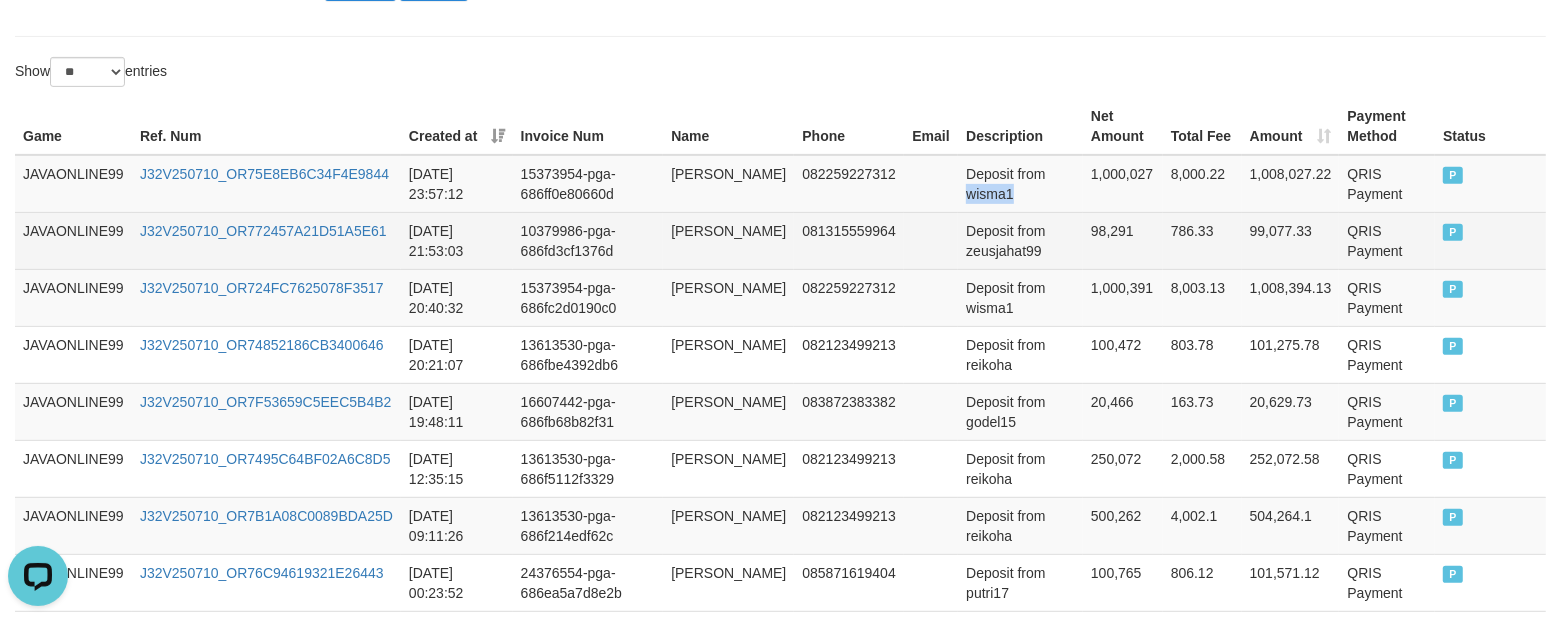 copy on "wisma1" 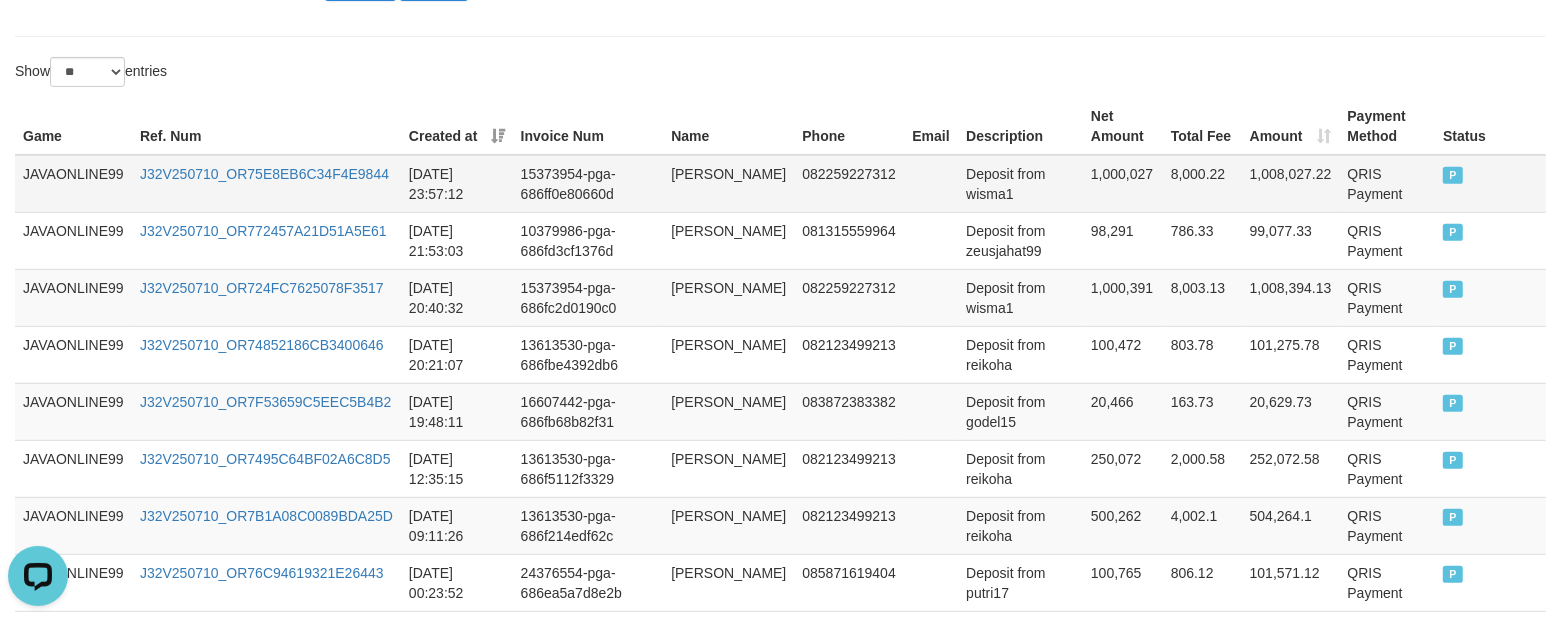 click on "1,000,027" at bounding box center [1123, 184] 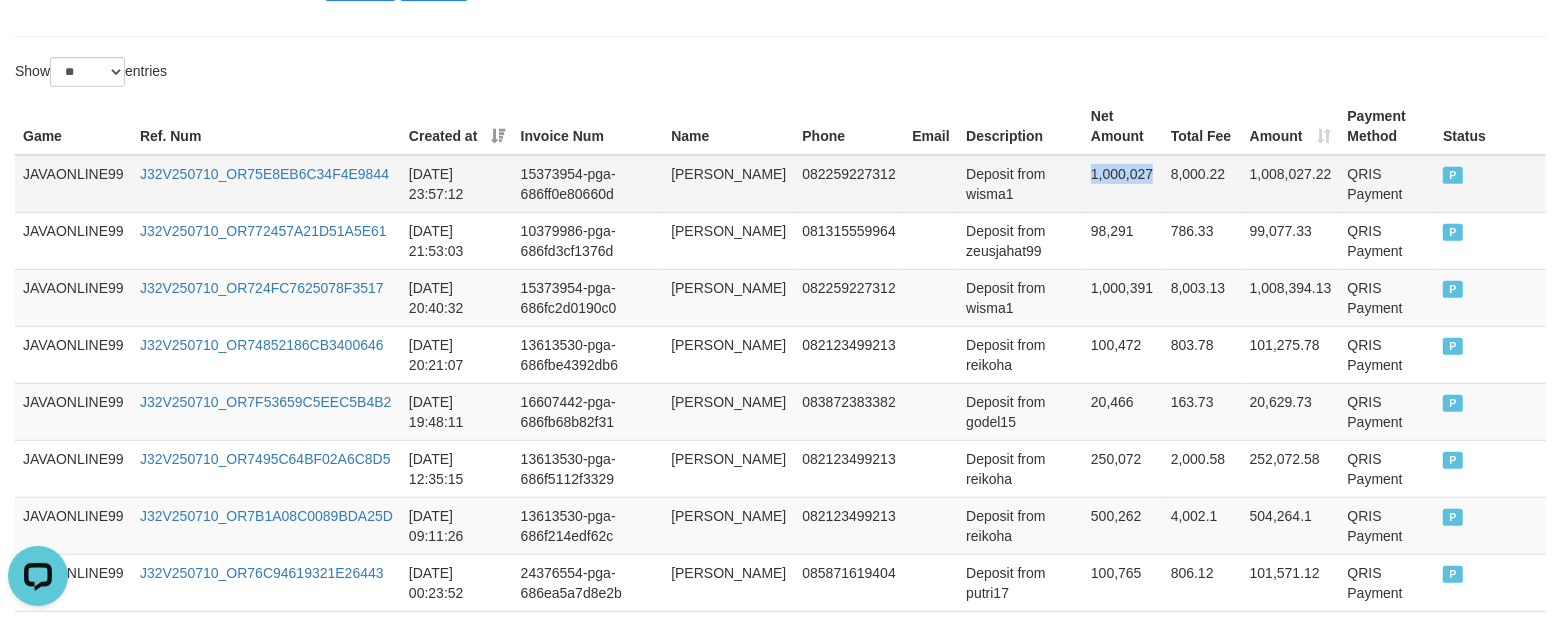 click on "1,000,027" at bounding box center [1123, 184] 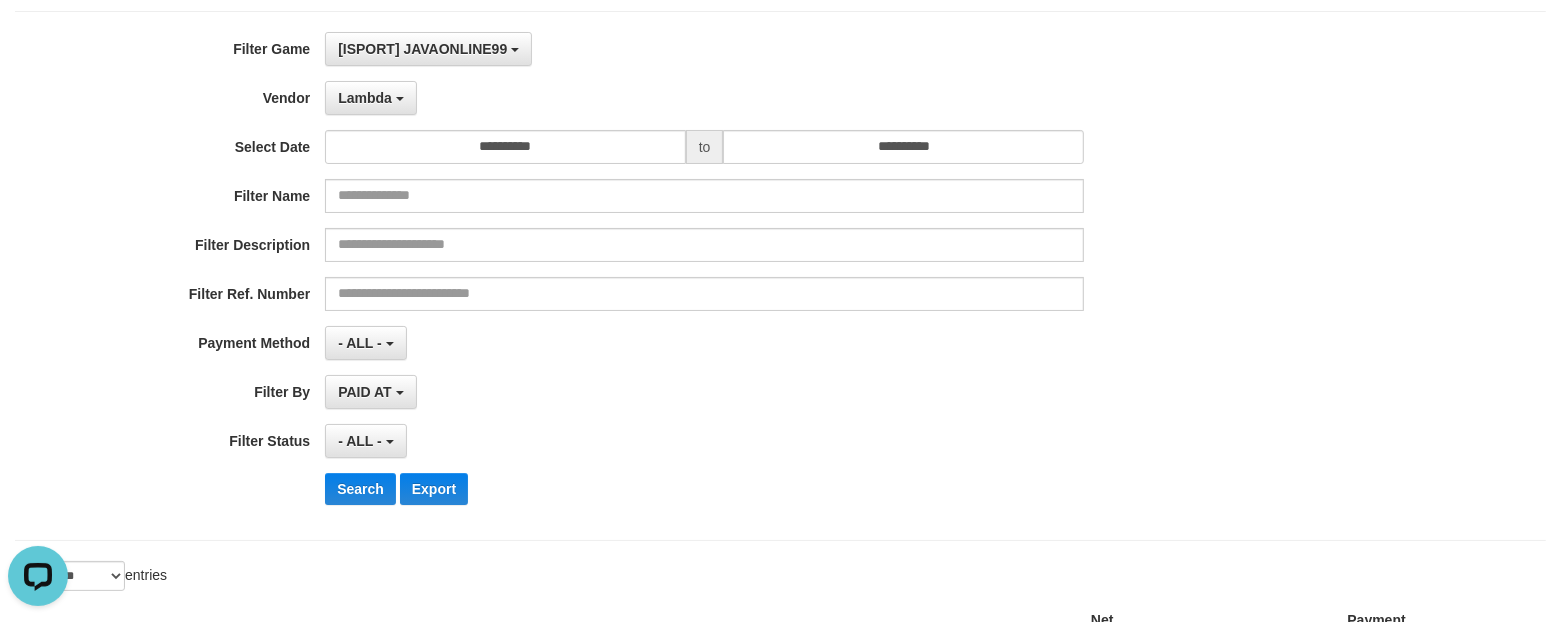 scroll, scrollTop: 0, scrollLeft: 0, axis: both 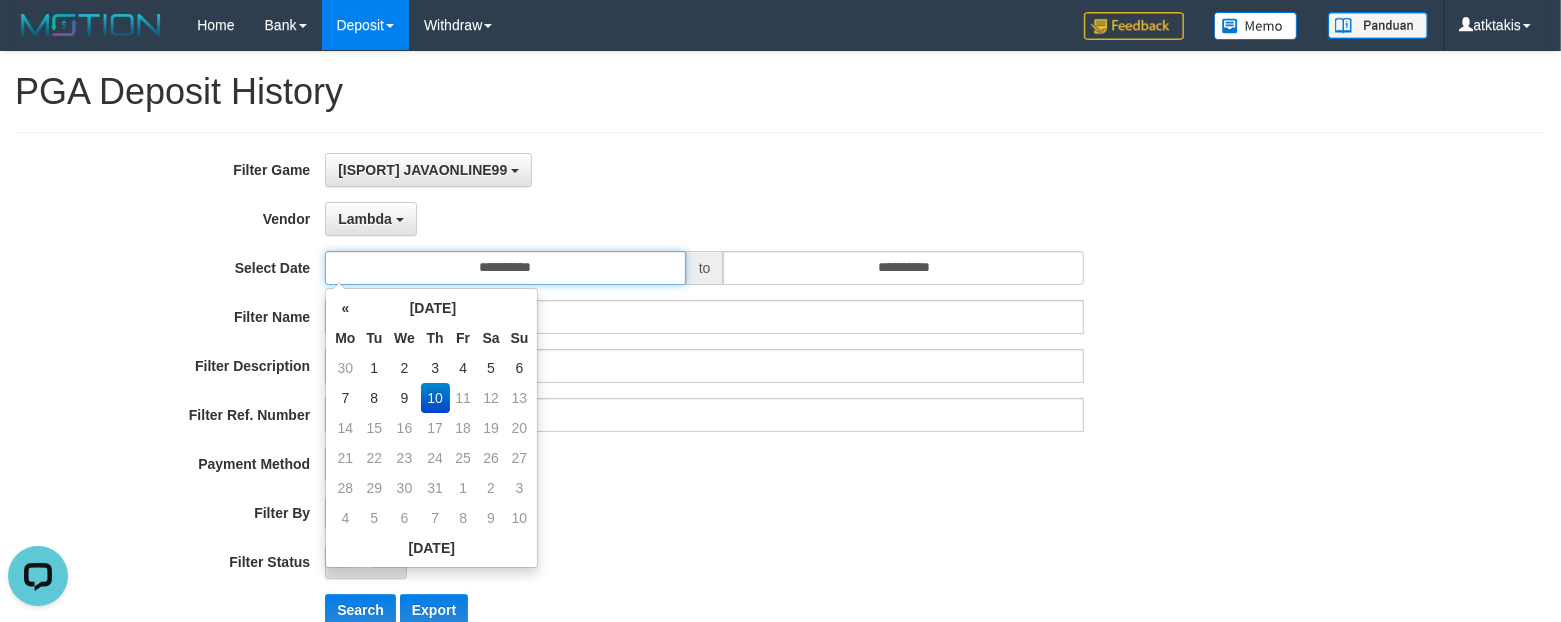 click on "**********" at bounding box center (505, 268) 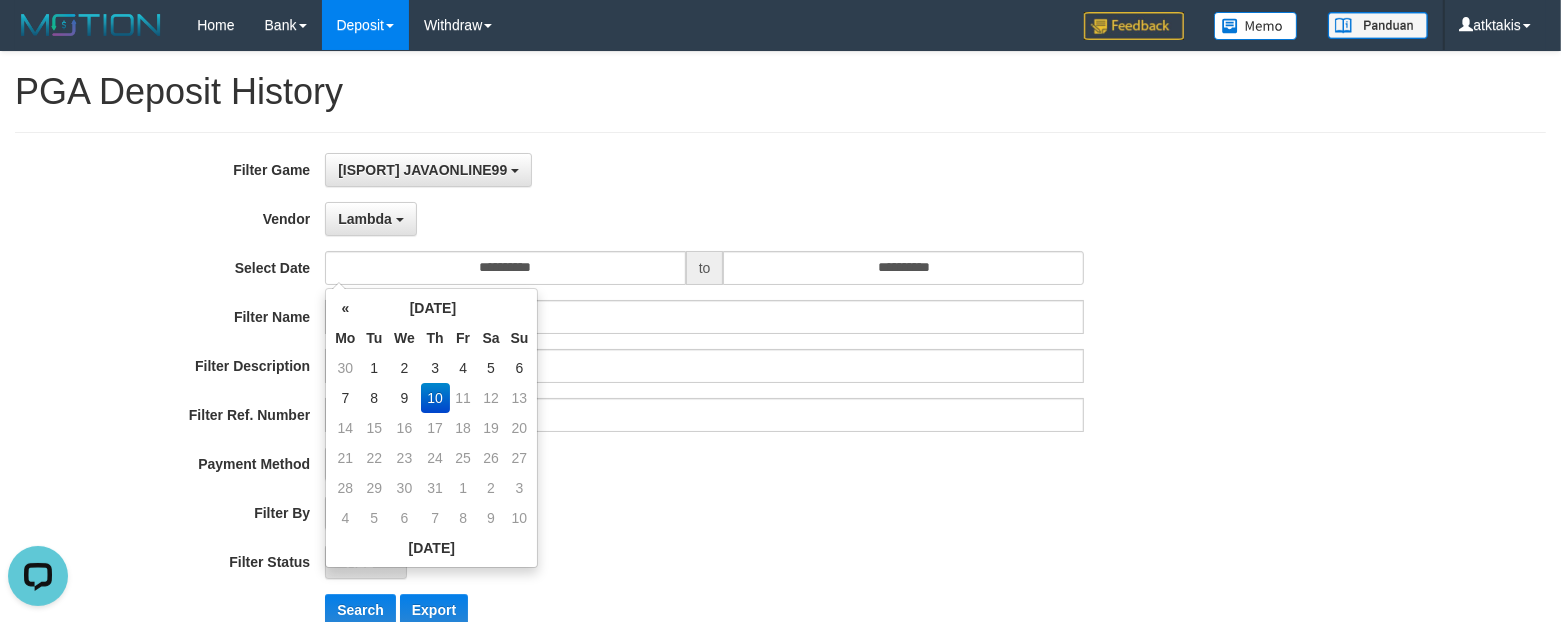 drag, startPoint x: 438, startPoint y: 530, endPoint x: 437, endPoint y: 540, distance: 10.049875 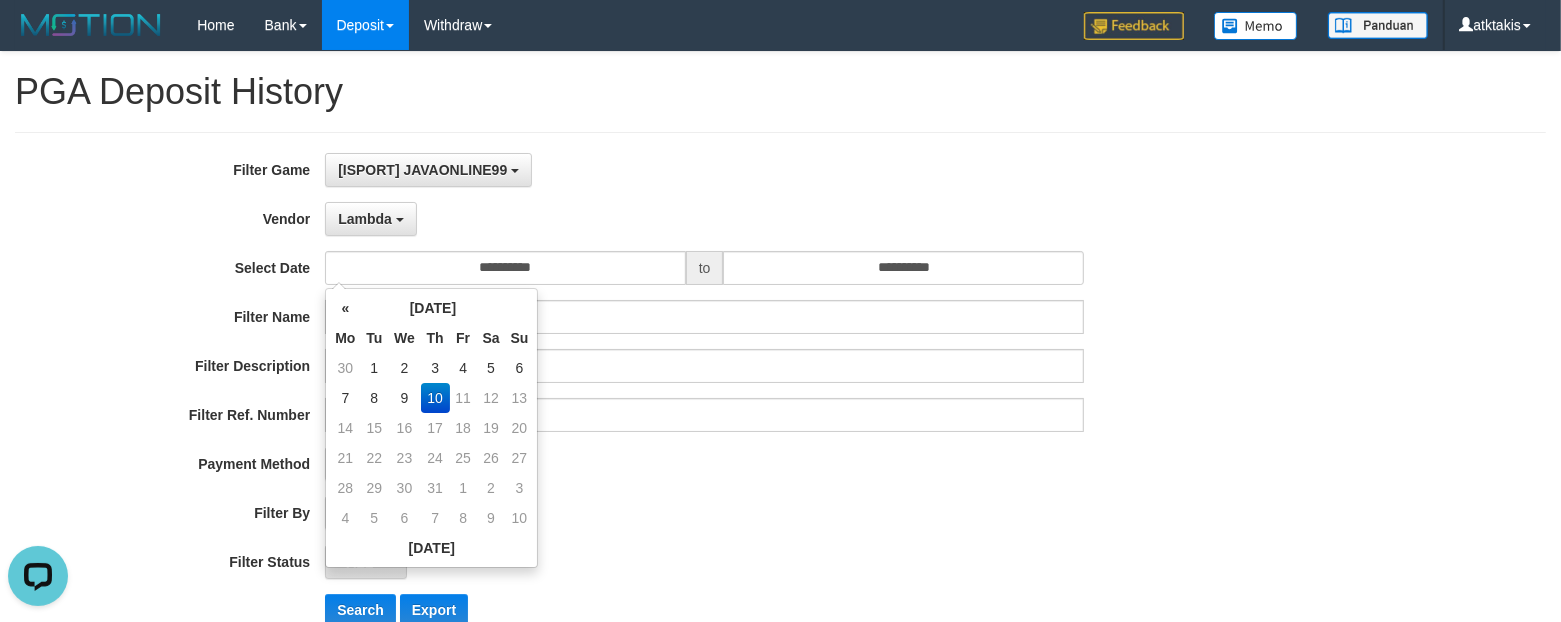 click on "7" at bounding box center (435, 518) 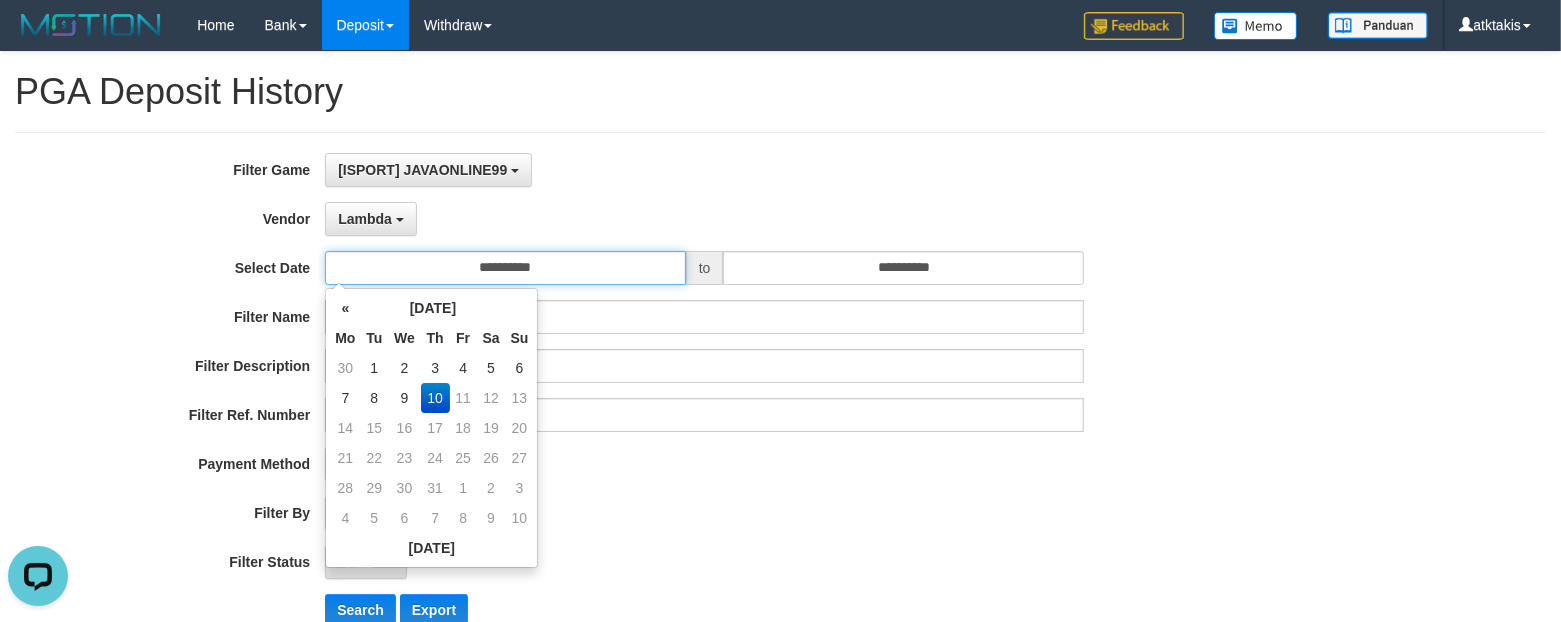 type on "**********" 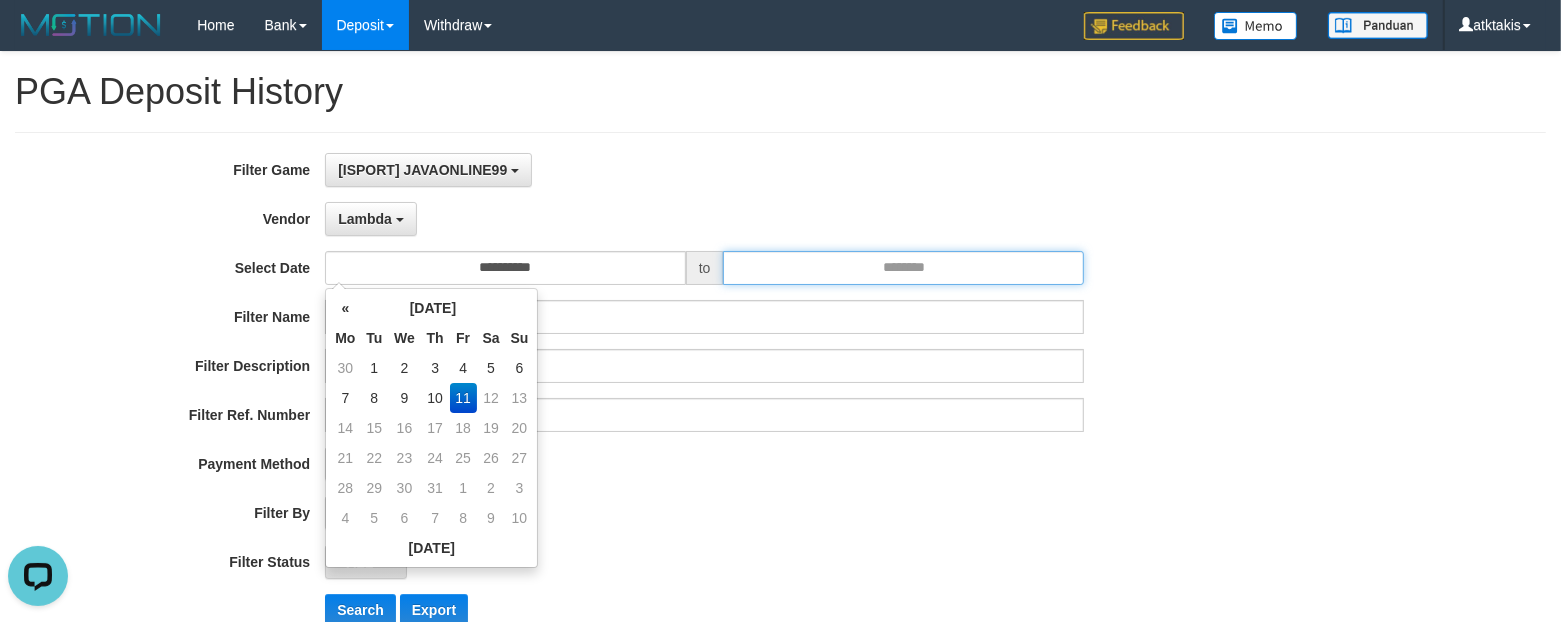 click at bounding box center [903, 268] 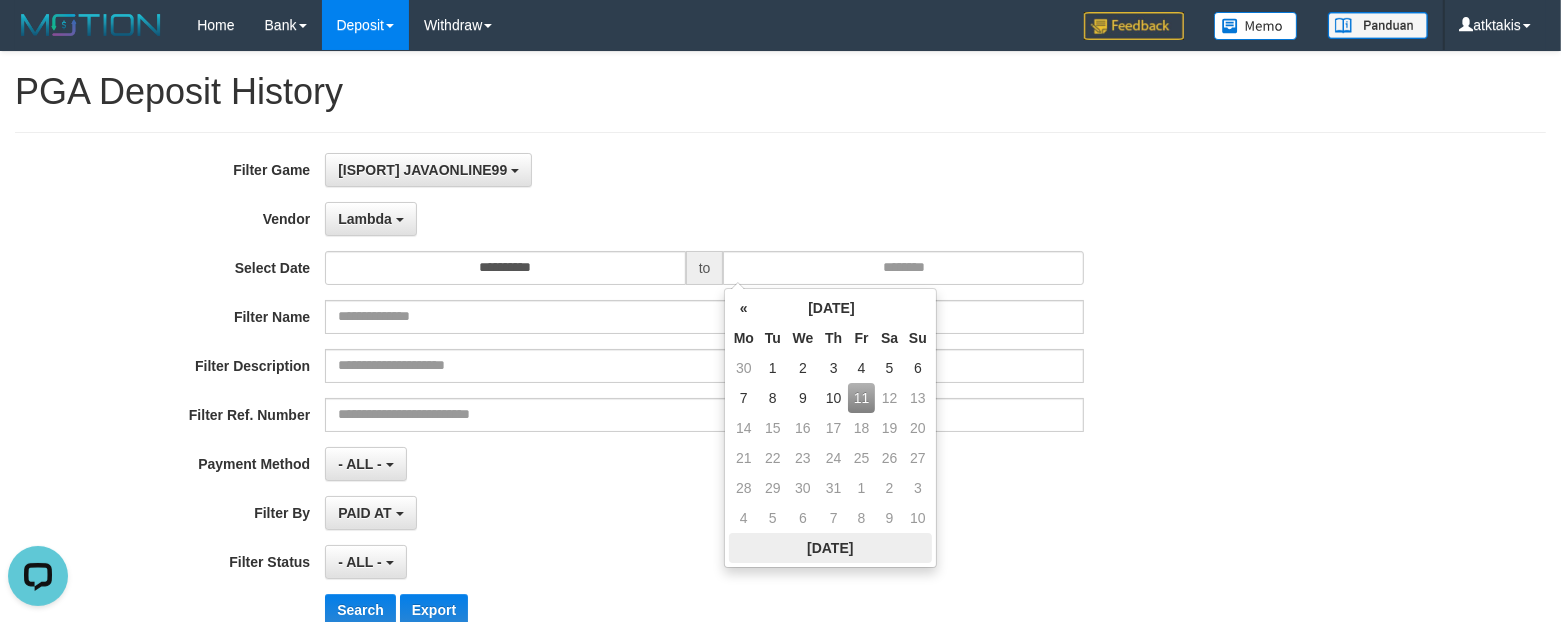 click on "[DATE]" at bounding box center [830, 548] 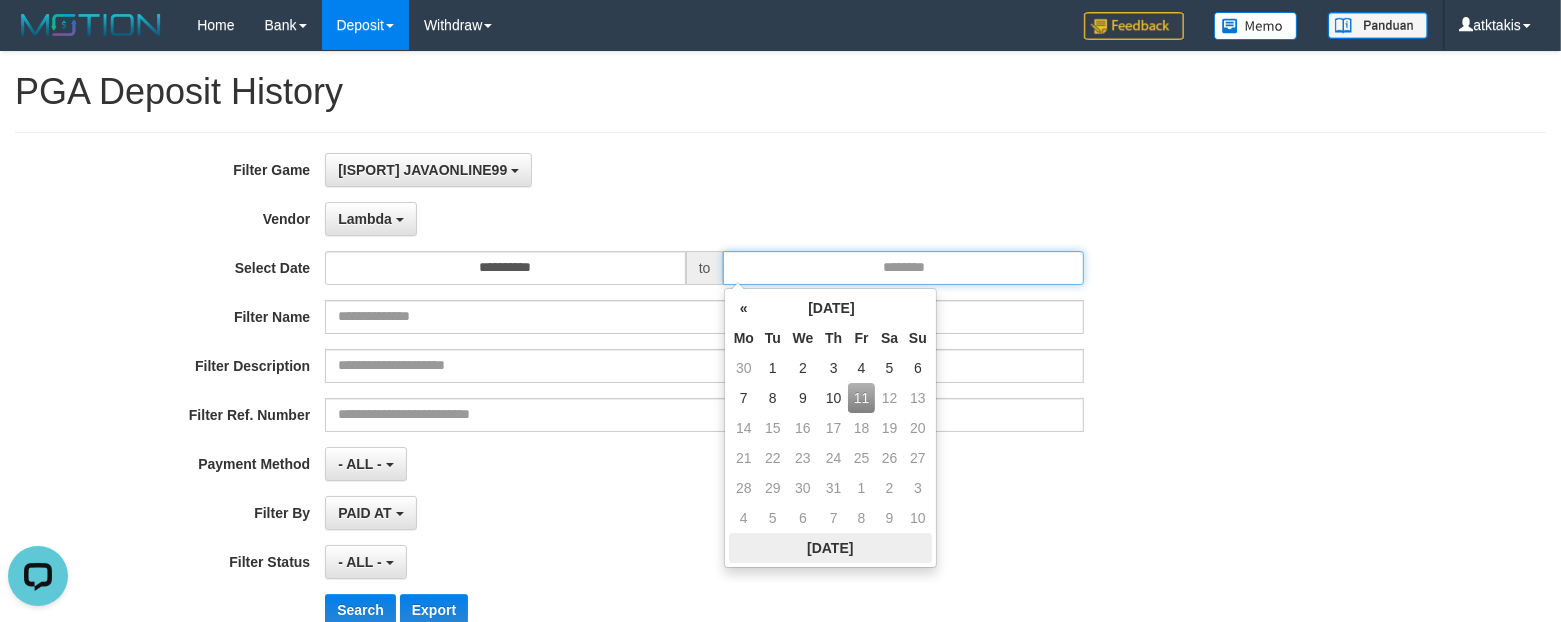 type on "**********" 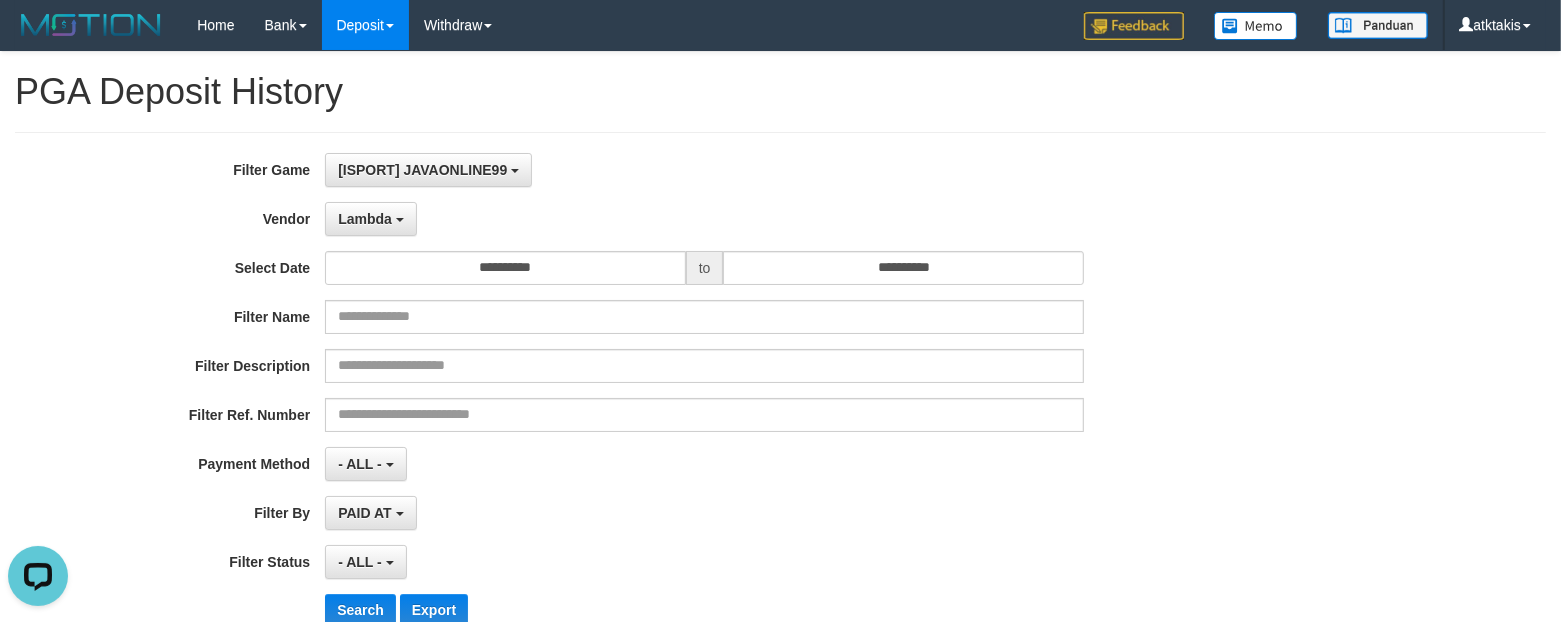 click on "**********" at bounding box center (650, 397) 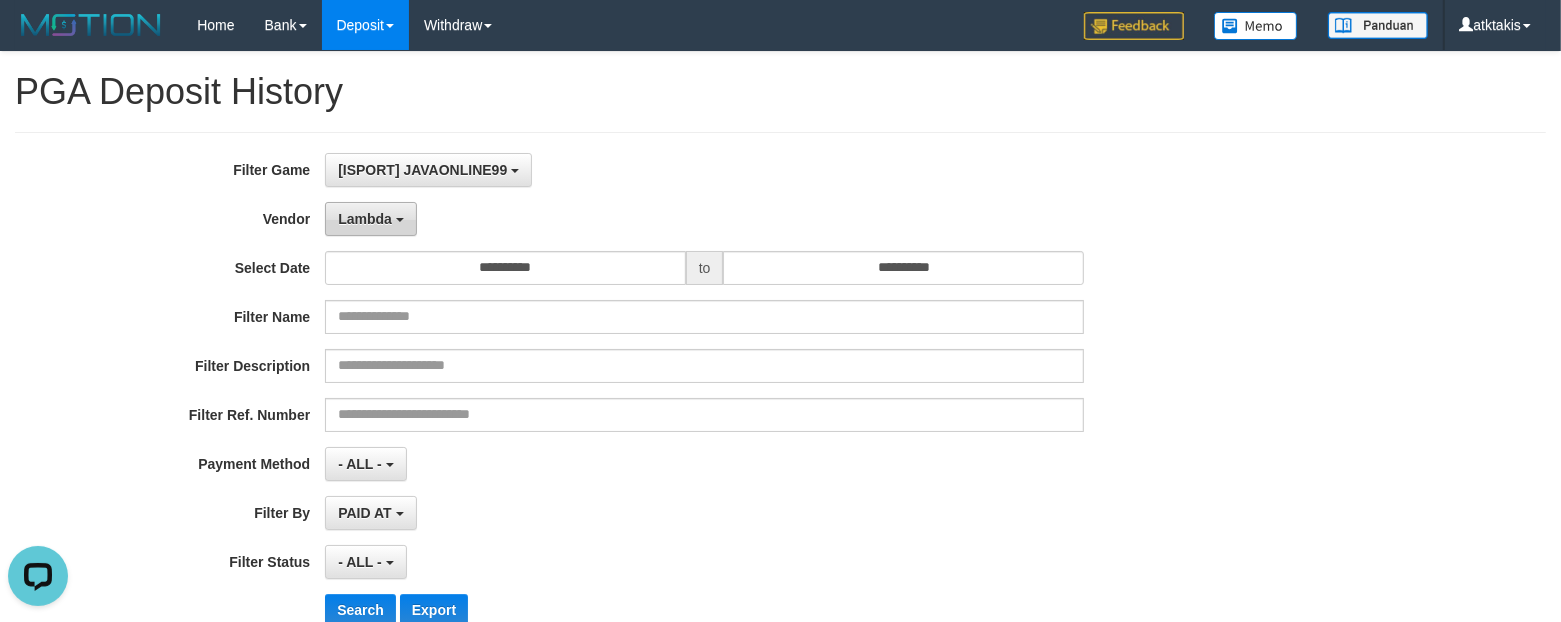 click on "Lambda" at bounding box center [371, 219] 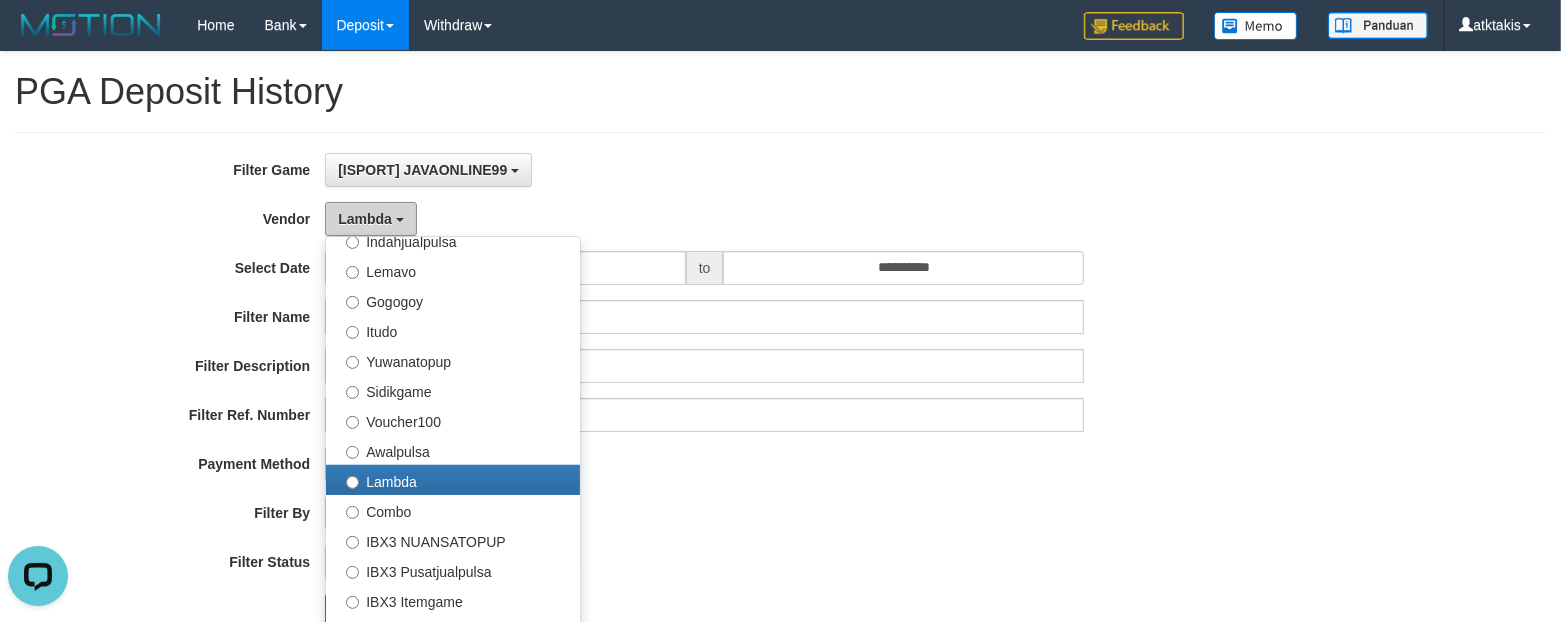 scroll, scrollTop: 0, scrollLeft: 0, axis: both 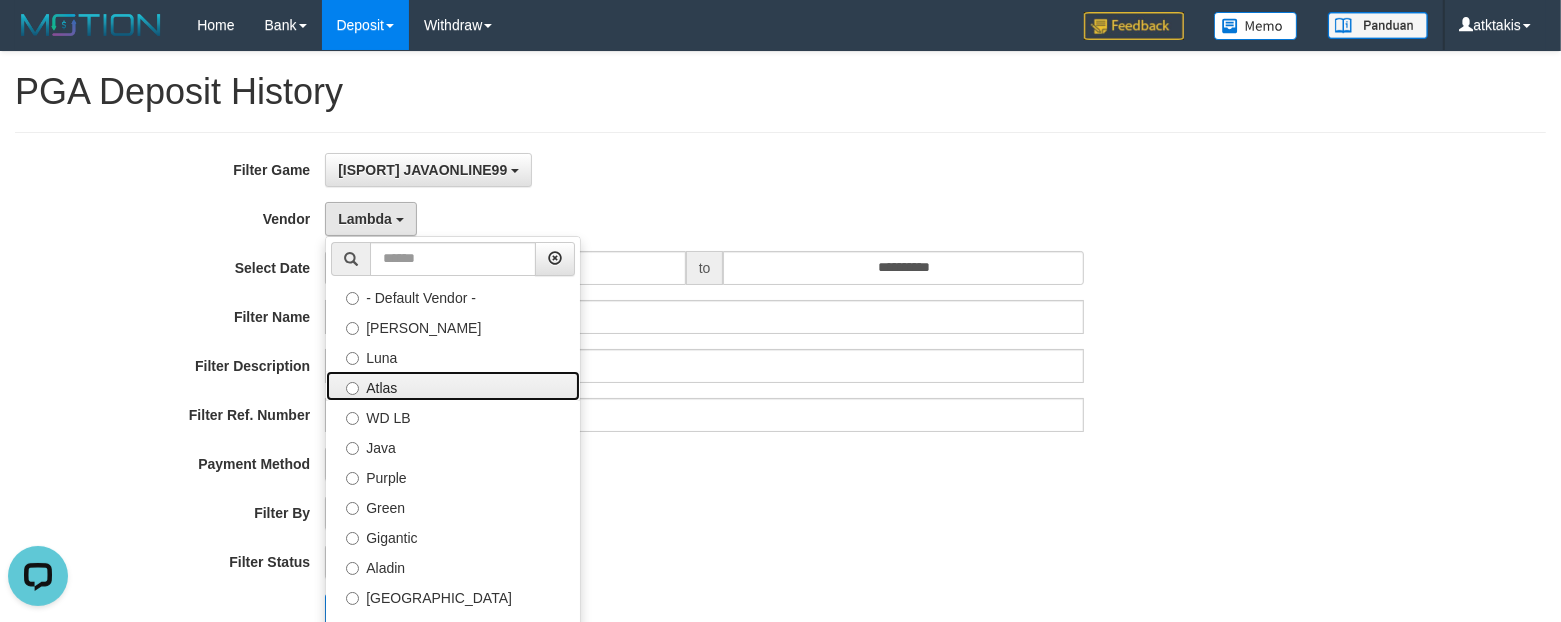 click on "Atlas" at bounding box center (453, 386) 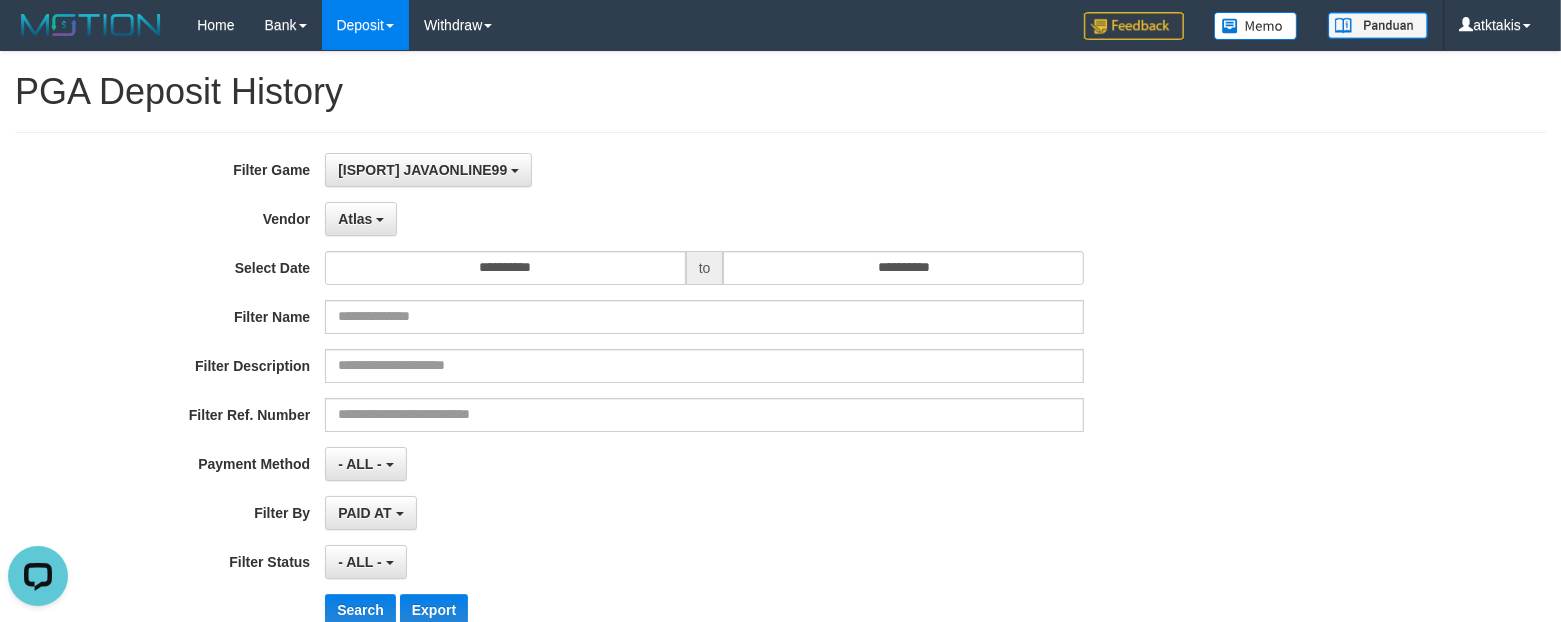 scroll, scrollTop: 375, scrollLeft: 0, axis: vertical 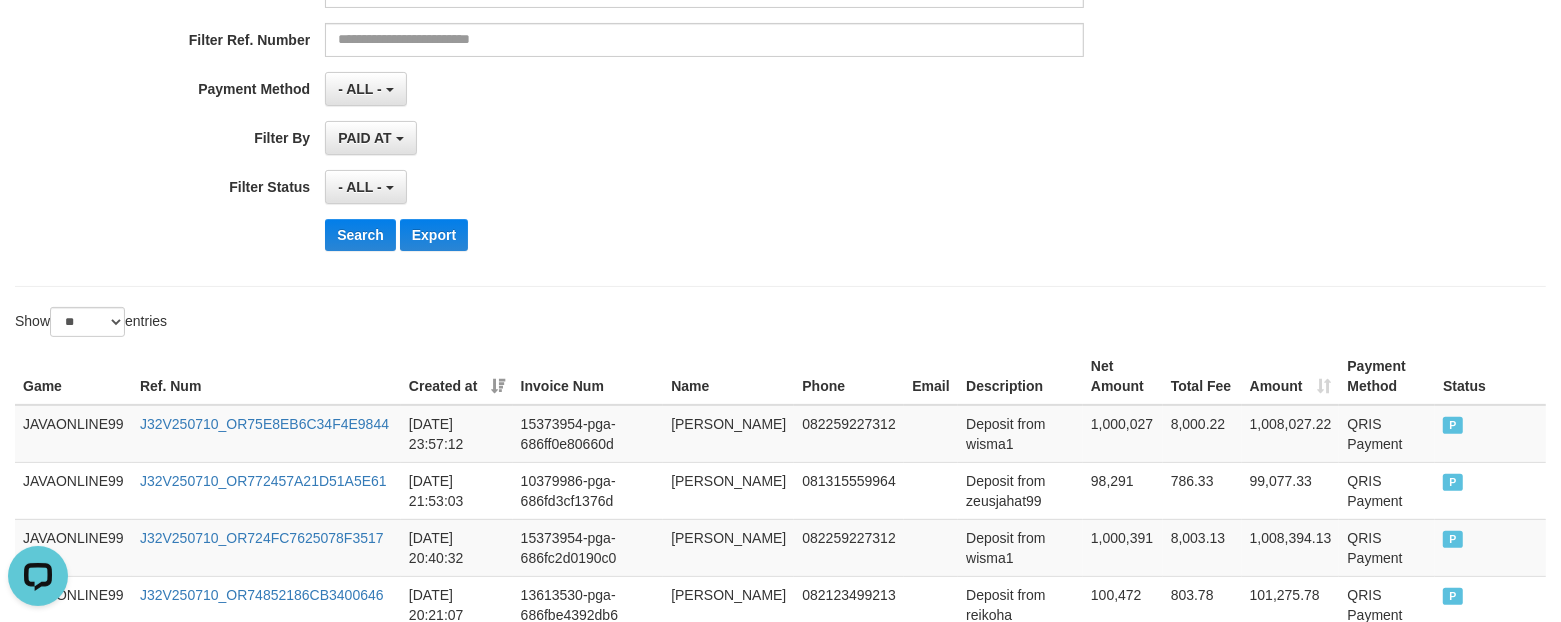 click on "**********" at bounding box center (650, 22) 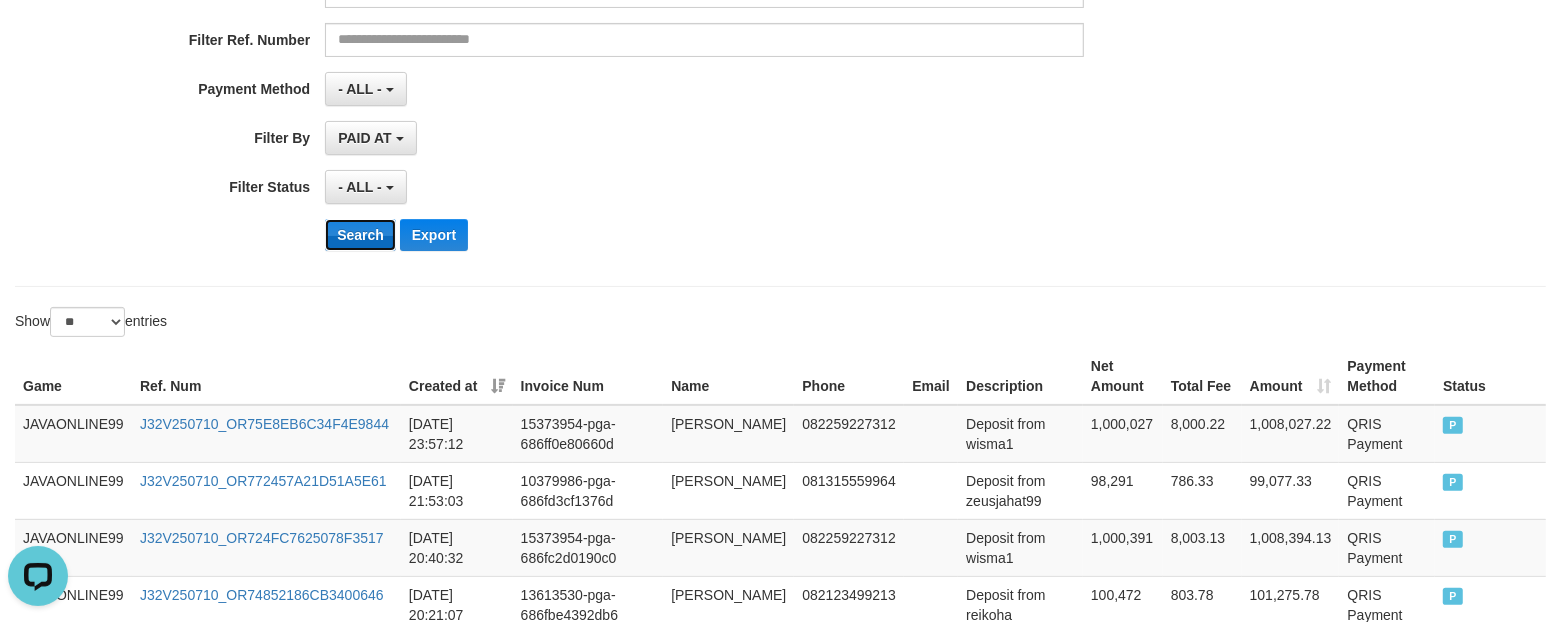 click on "Search" at bounding box center (360, 235) 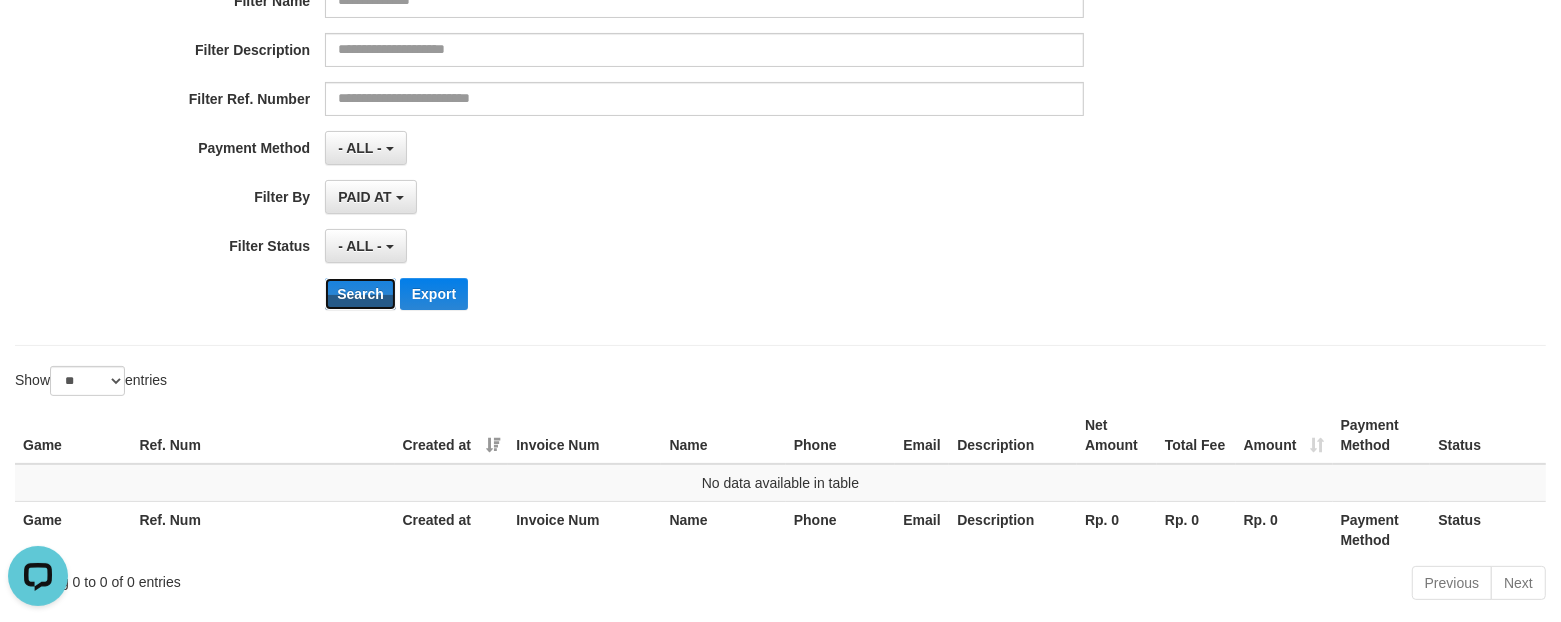 scroll, scrollTop: 165, scrollLeft: 0, axis: vertical 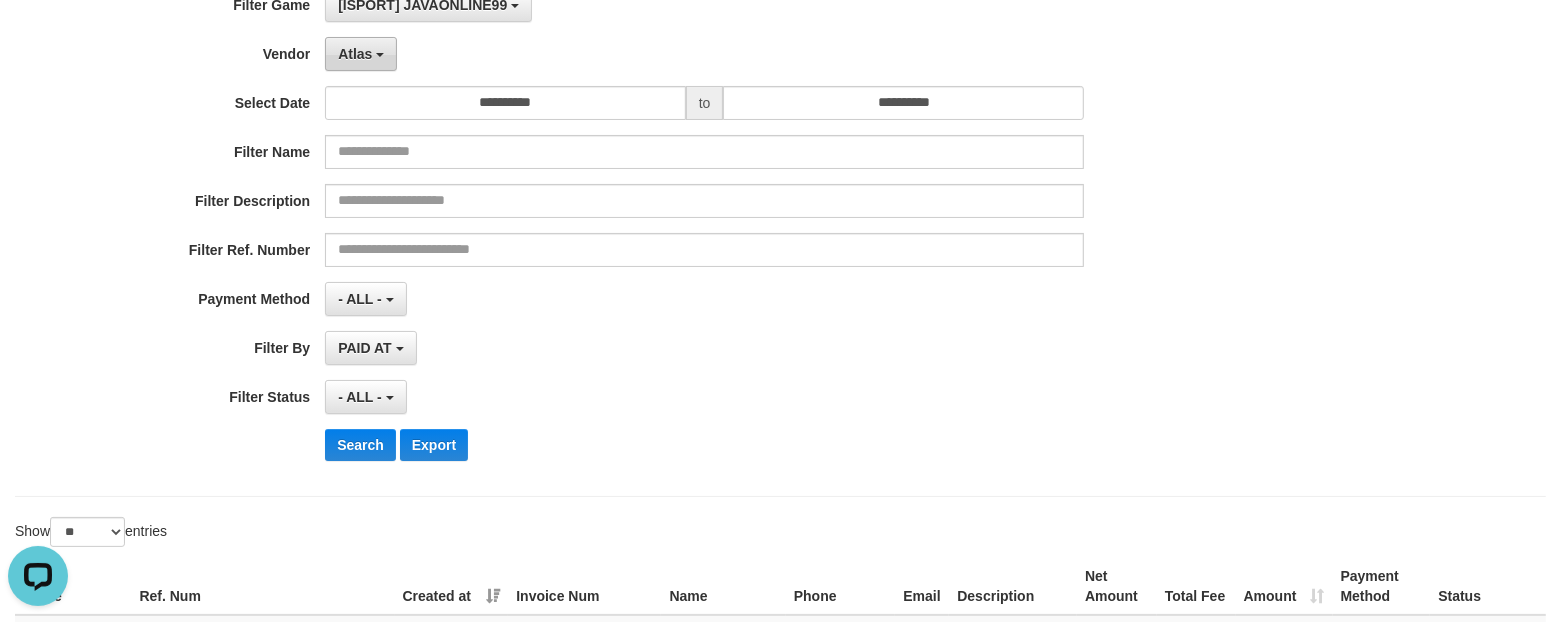 click on "Atlas" at bounding box center (355, 54) 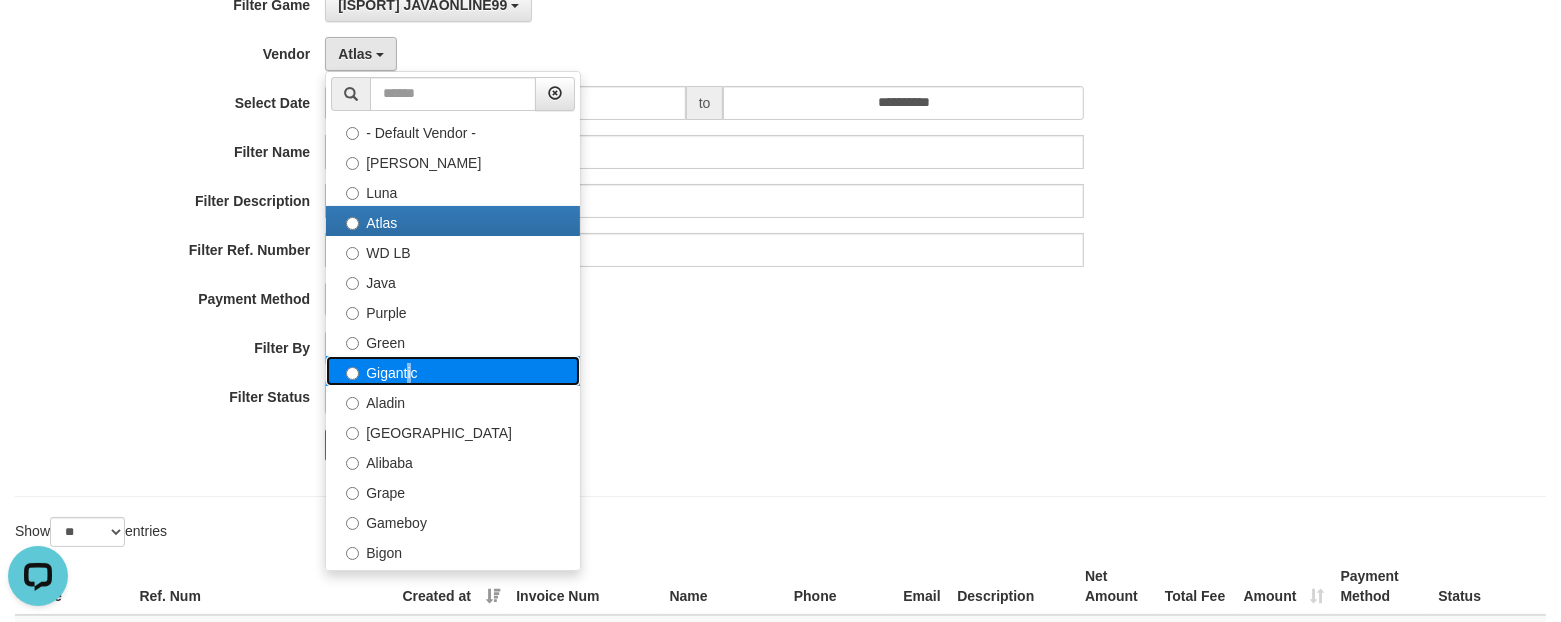 click on "Gigantic" at bounding box center (453, 371) 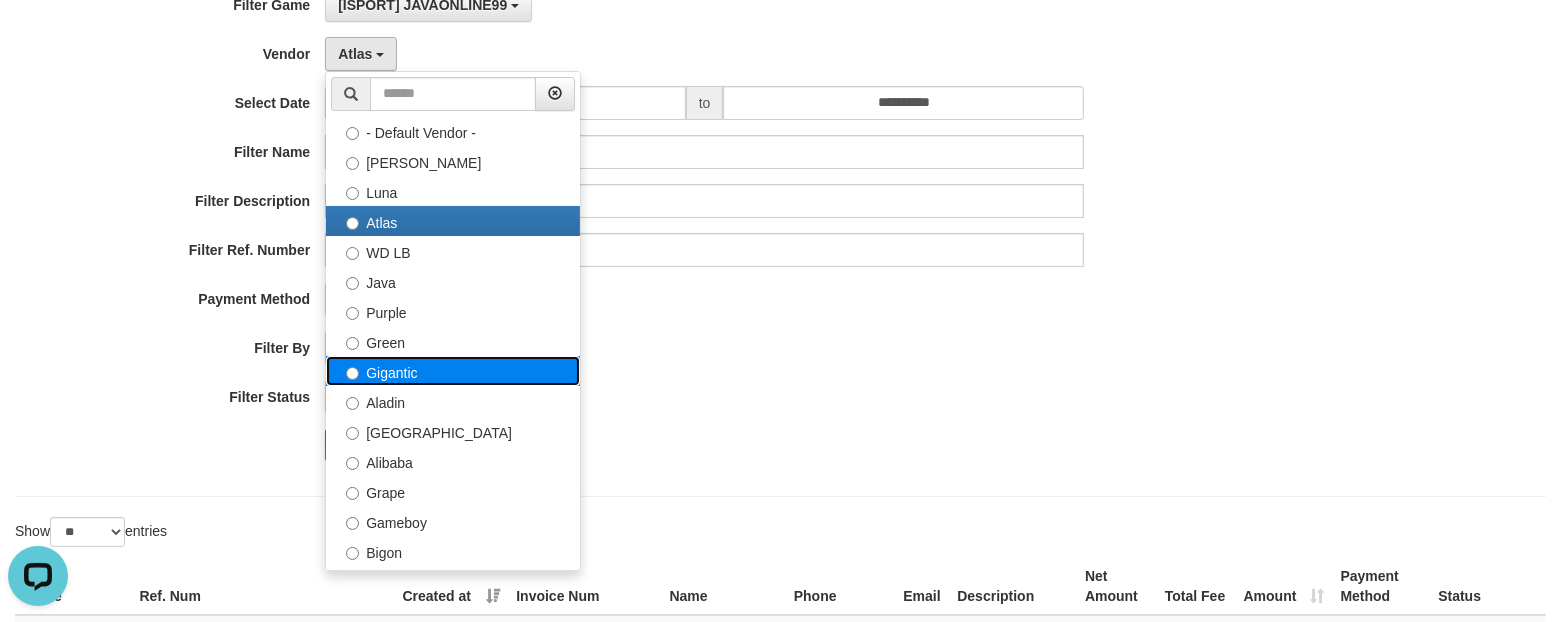 click on "Gigantic" at bounding box center (453, 371) 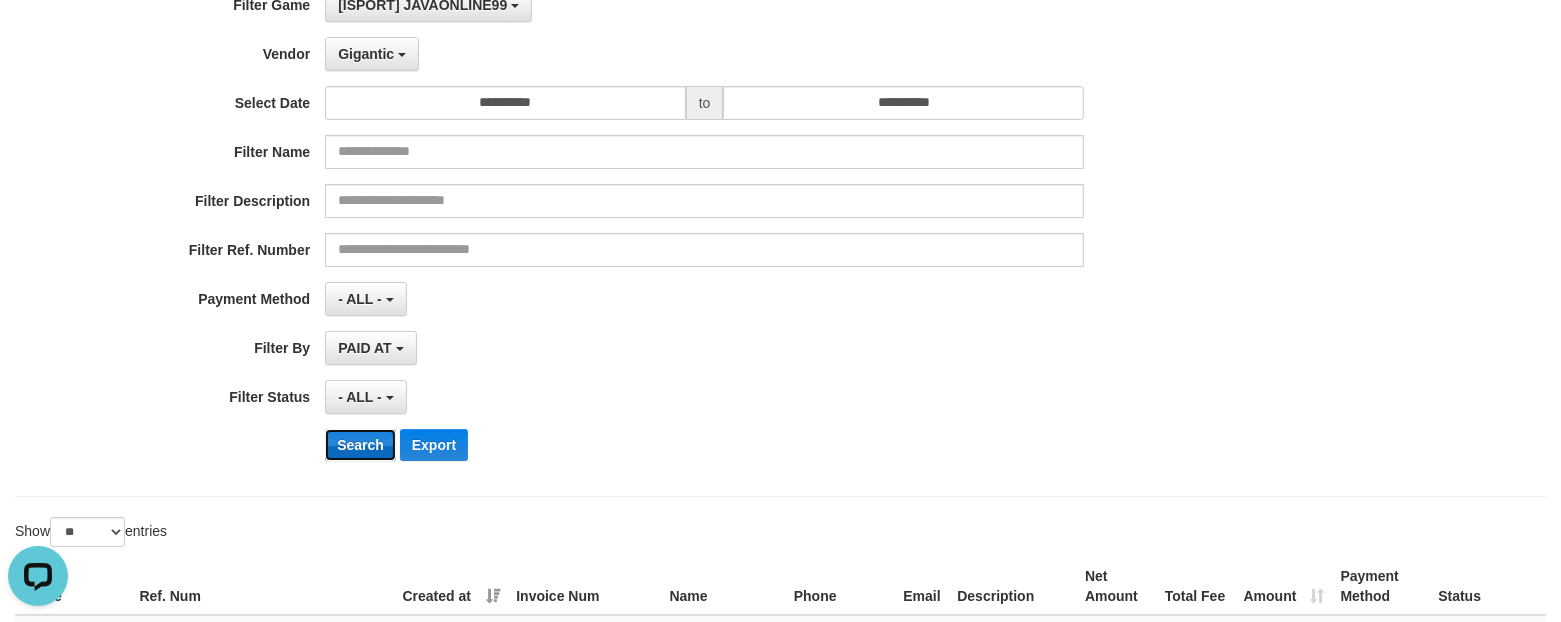 click on "Search" at bounding box center (360, 445) 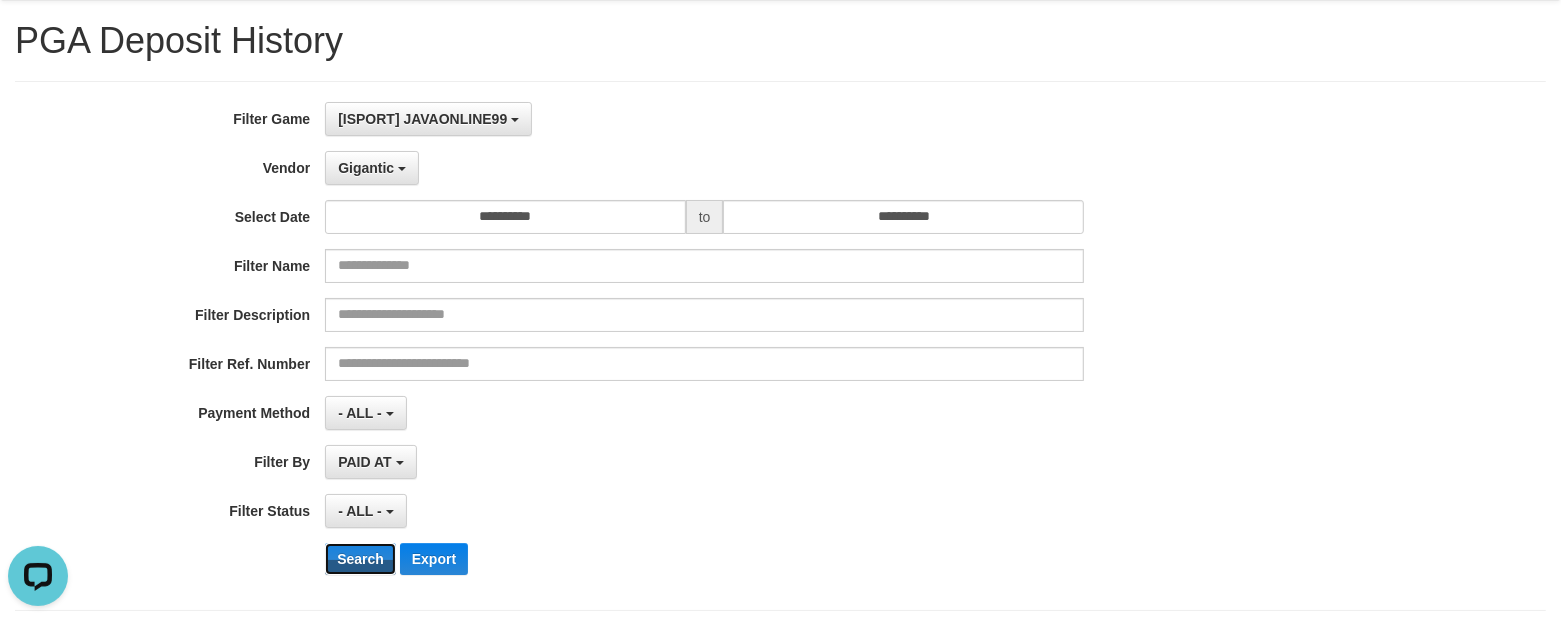 scroll, scrollTop: 40, scrollLeft: 0, axis: vertical 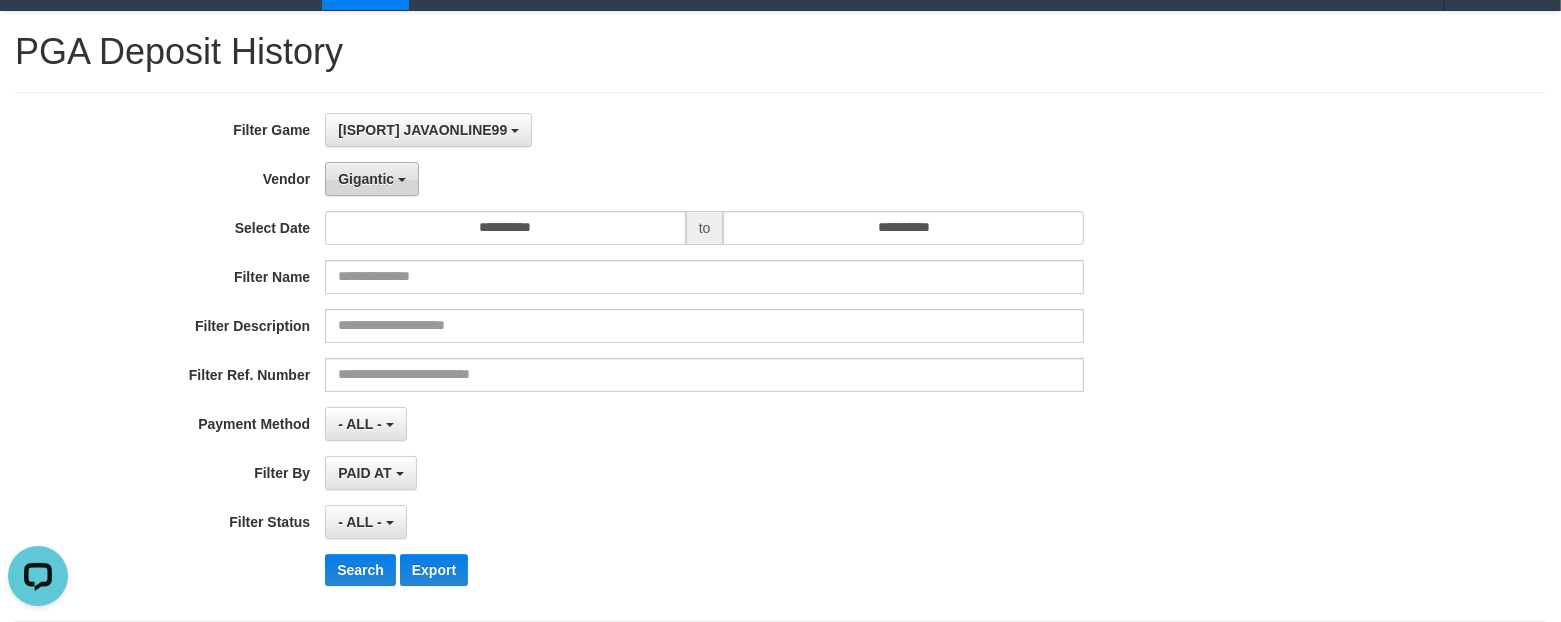 click on "Gigantic" at bounding box center (366, 179) 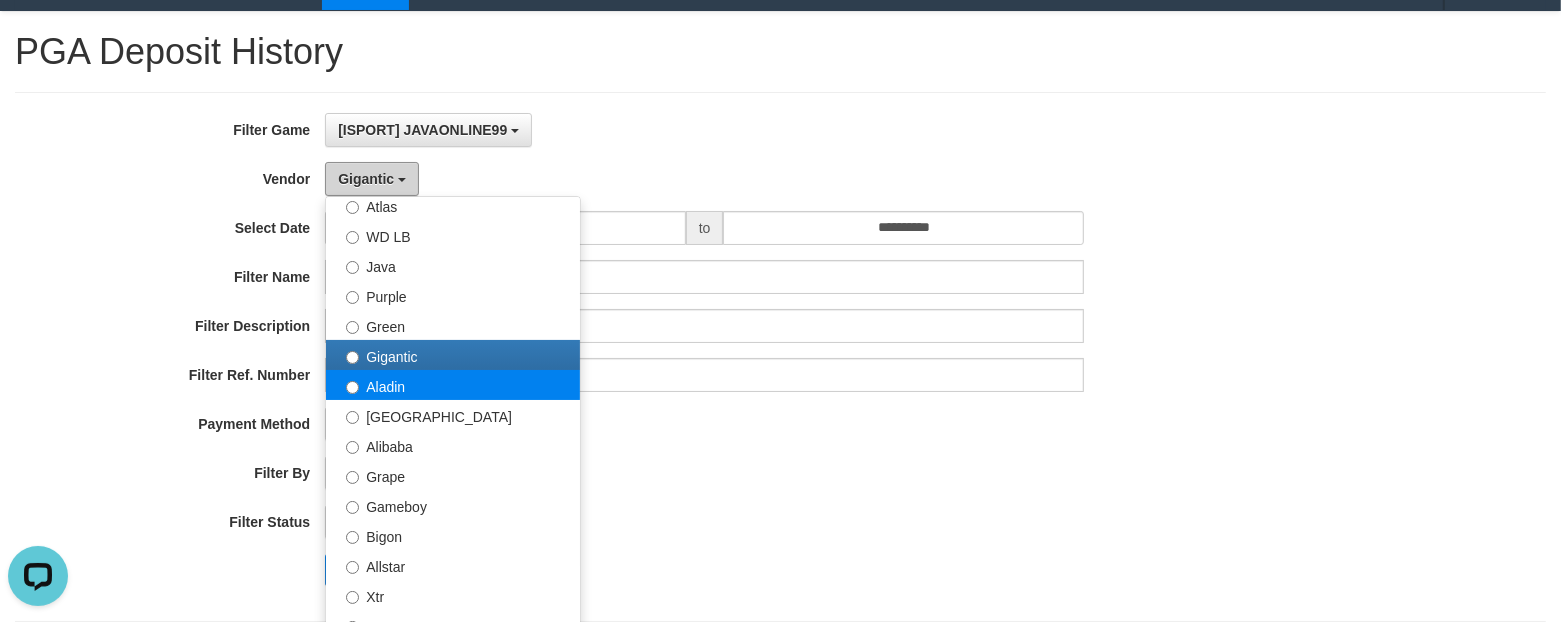 scroll, scrollTop: 500, scrollLeft: 0, axis: vertical 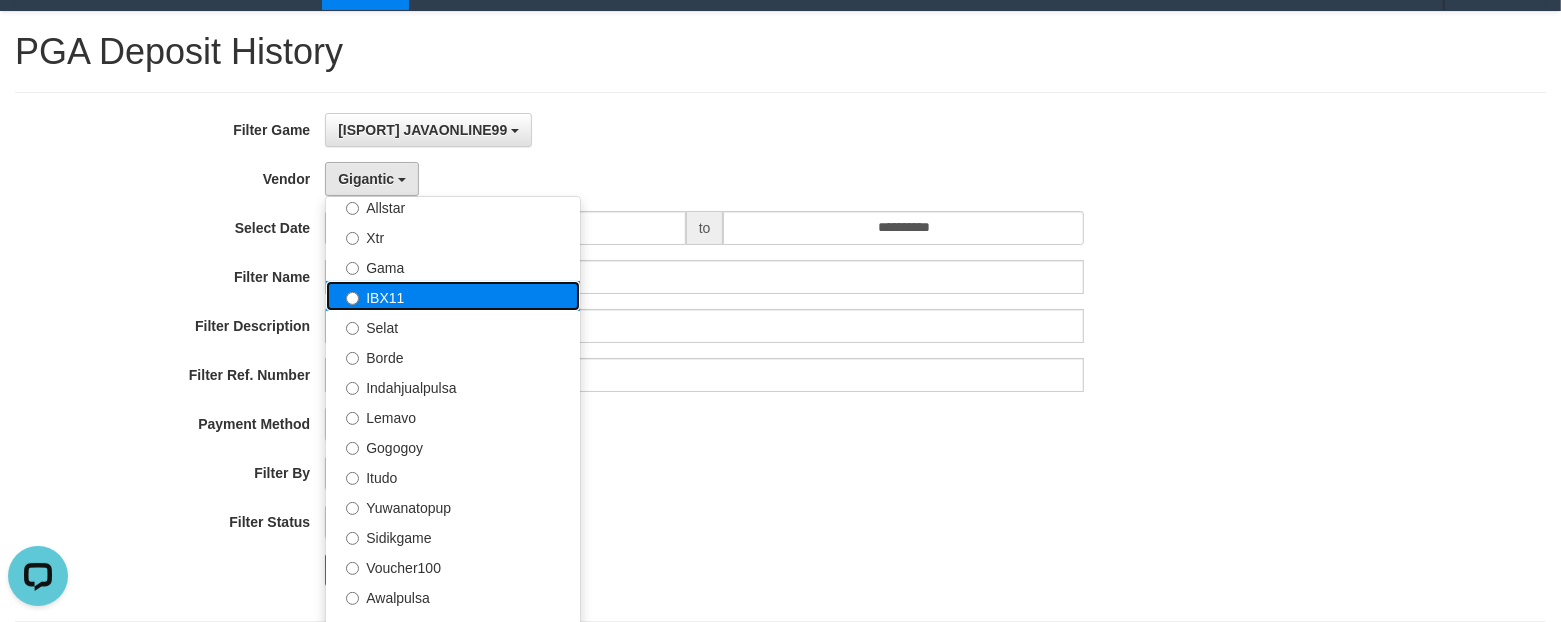click on "IBX11" at bounding box center [453, 296] 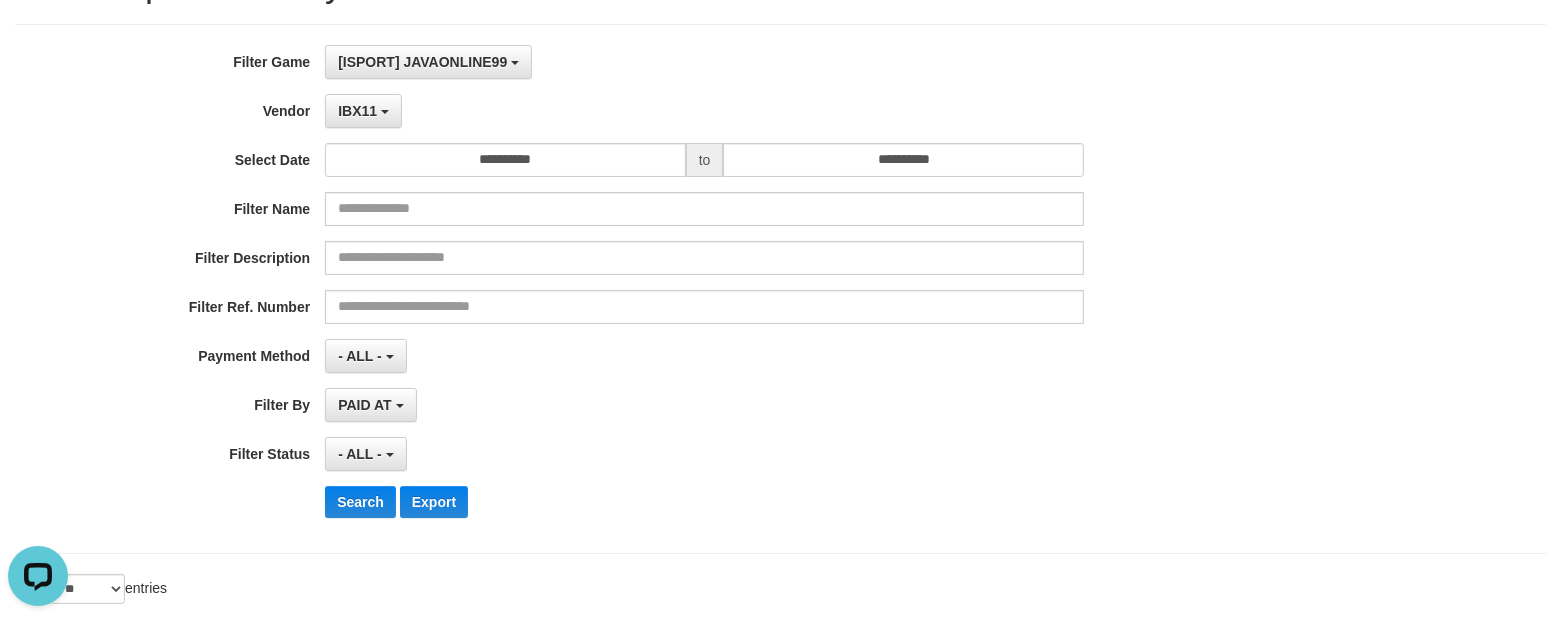 scroll, scrollTop: 290, scrollLeft: 0, axis: vertical 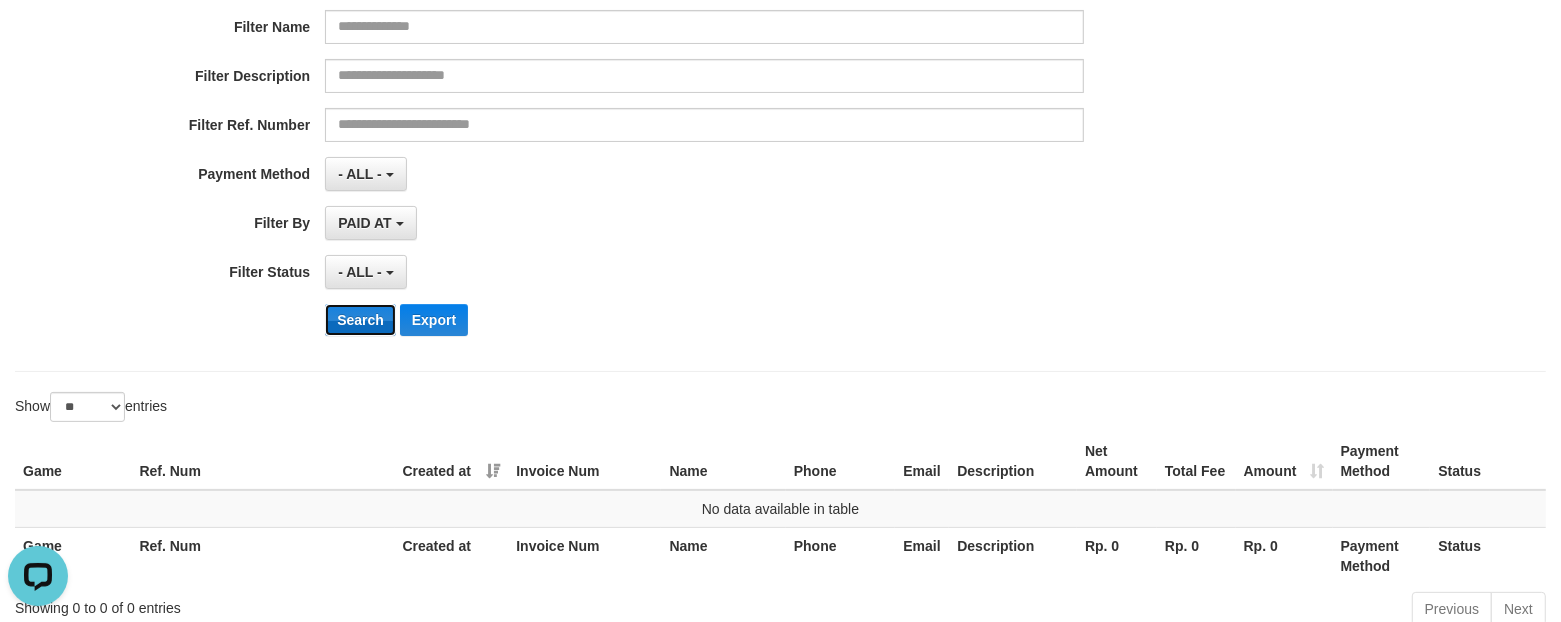 click on "Search" at bounding box center [360, 320] 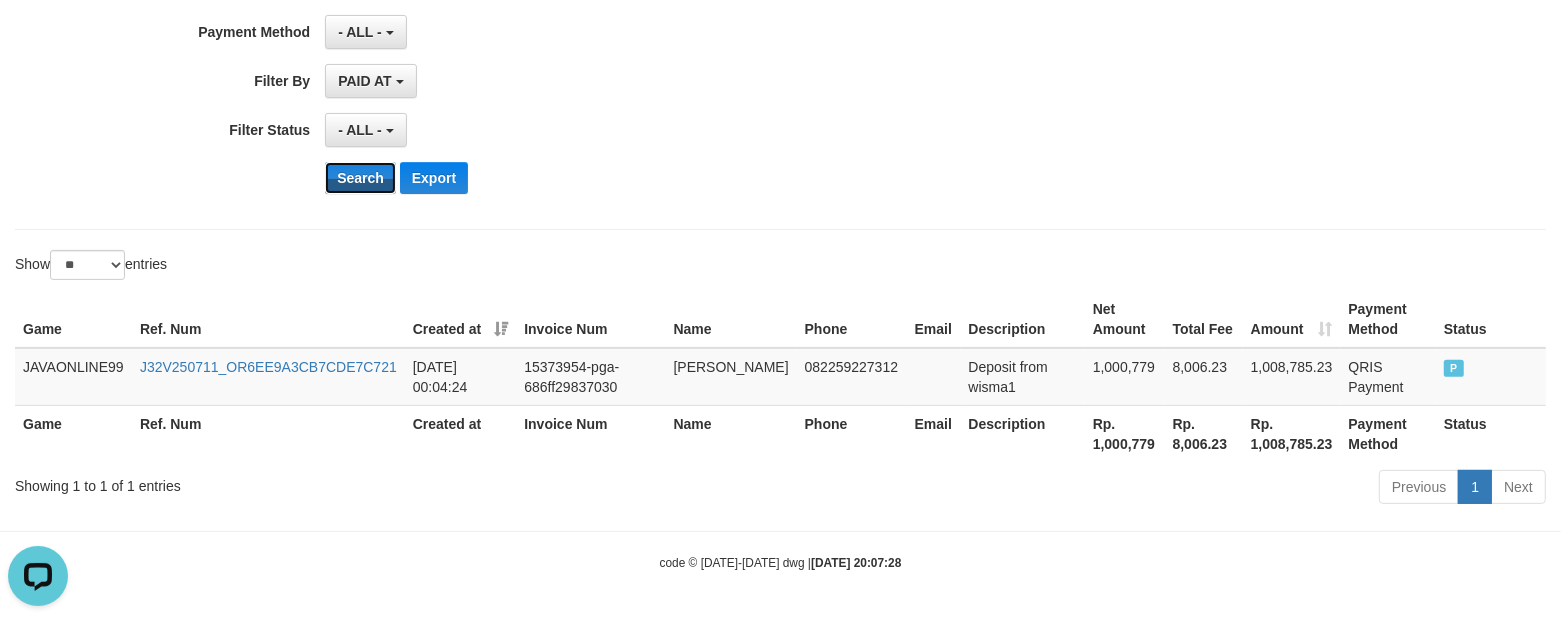 scroll, scrollTop: 435, scrollLeft: 0, axis: vertical 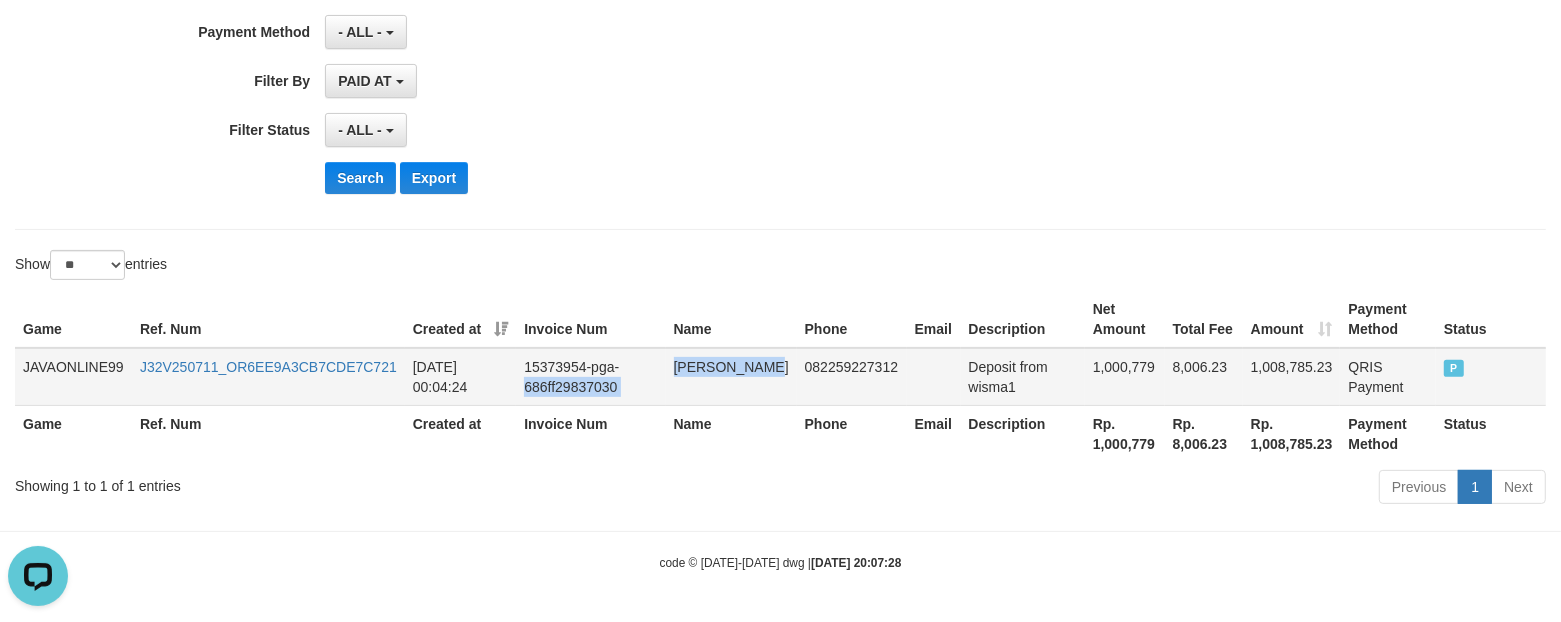 drag, startPoint x: 666, startPoint y: 367, endPoint x: 770, endPoint y: 372, distance: 104.120125 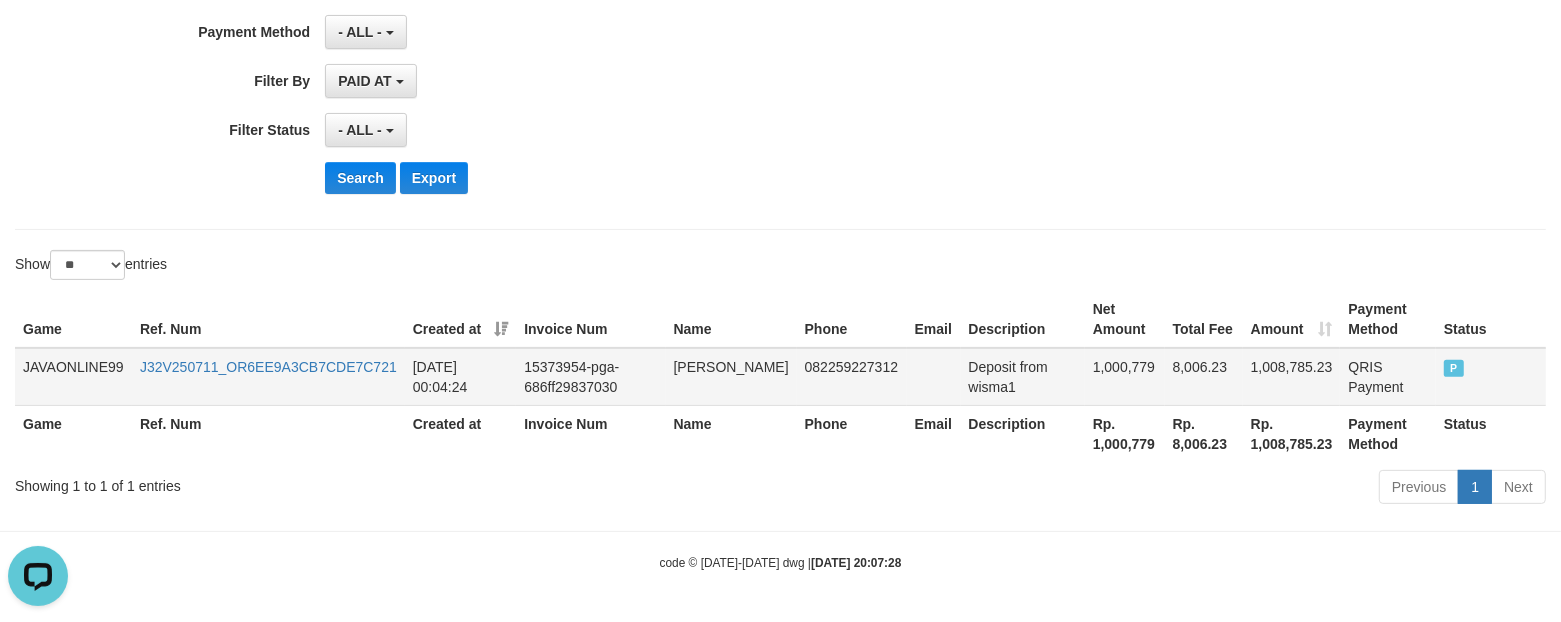 click on "[PERSON_NAME]" at bounding box center (731, 377) 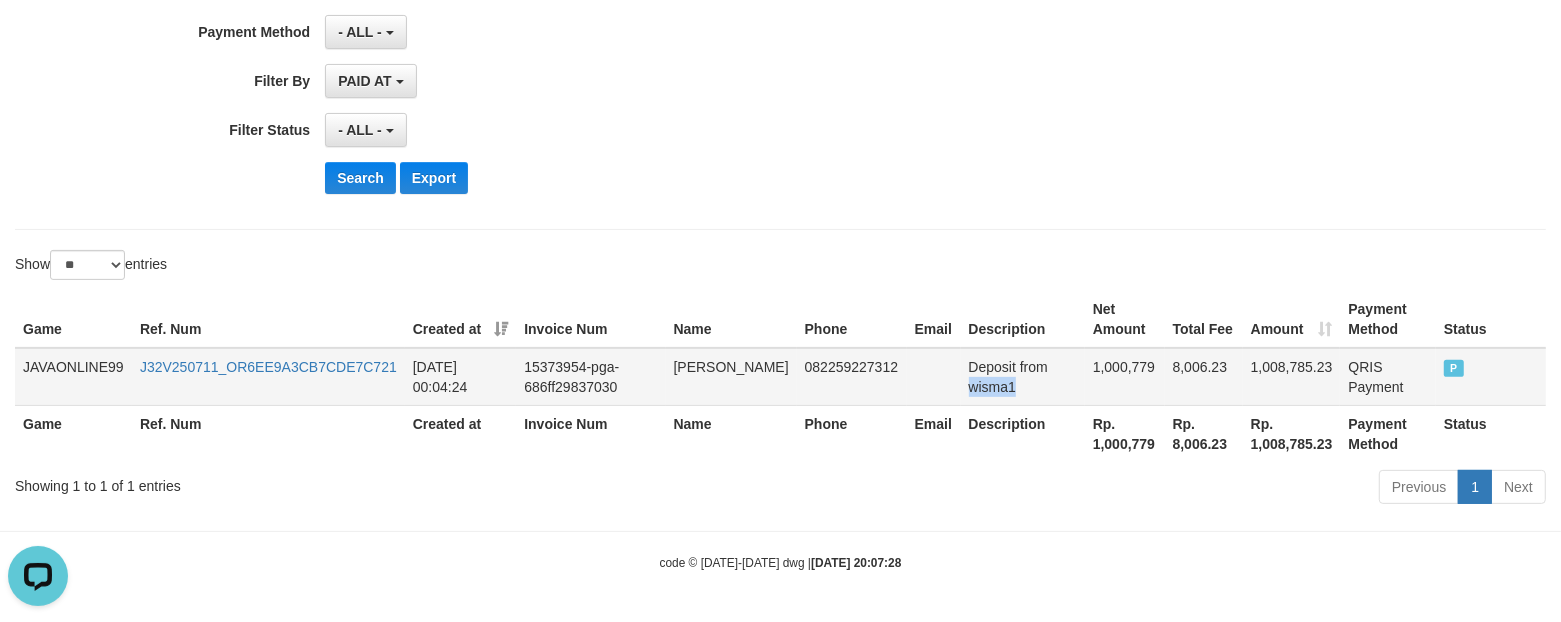 click on "Deposit from wisma1" at bounding box center [1023, 377] 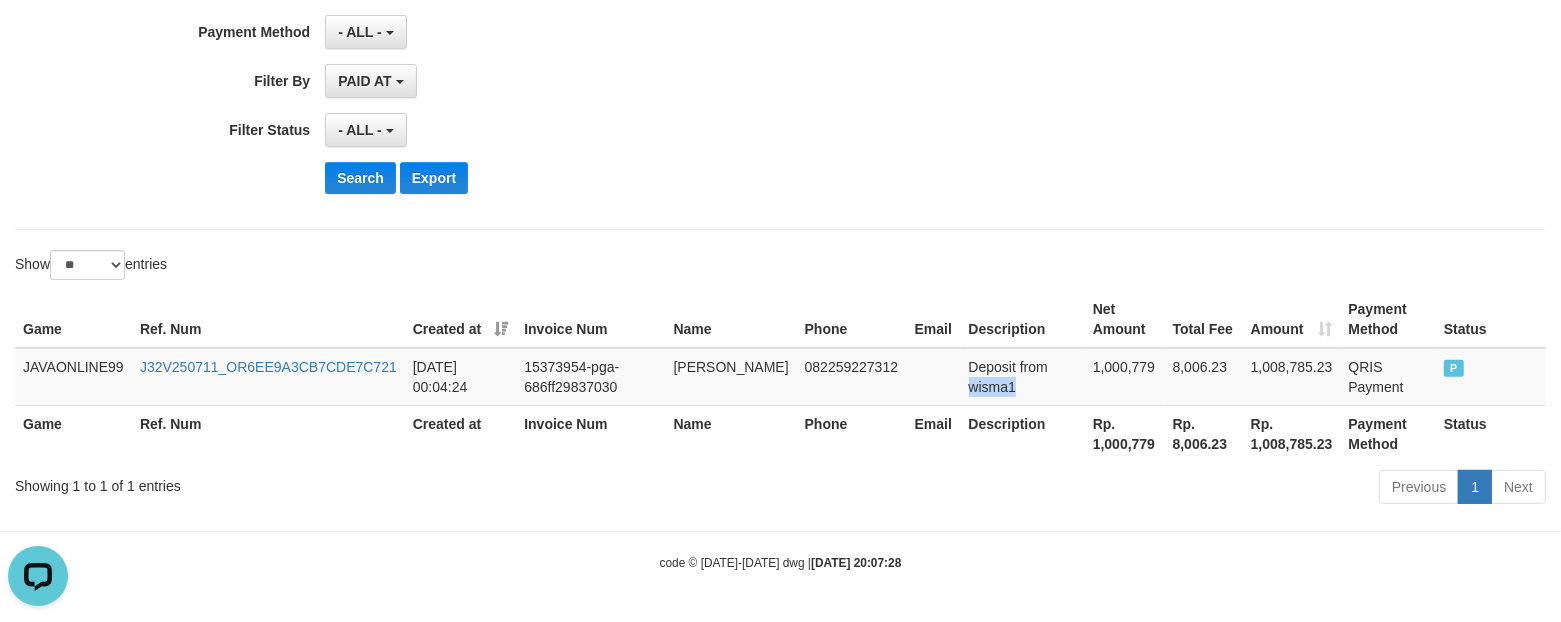 copy on "wisma1" 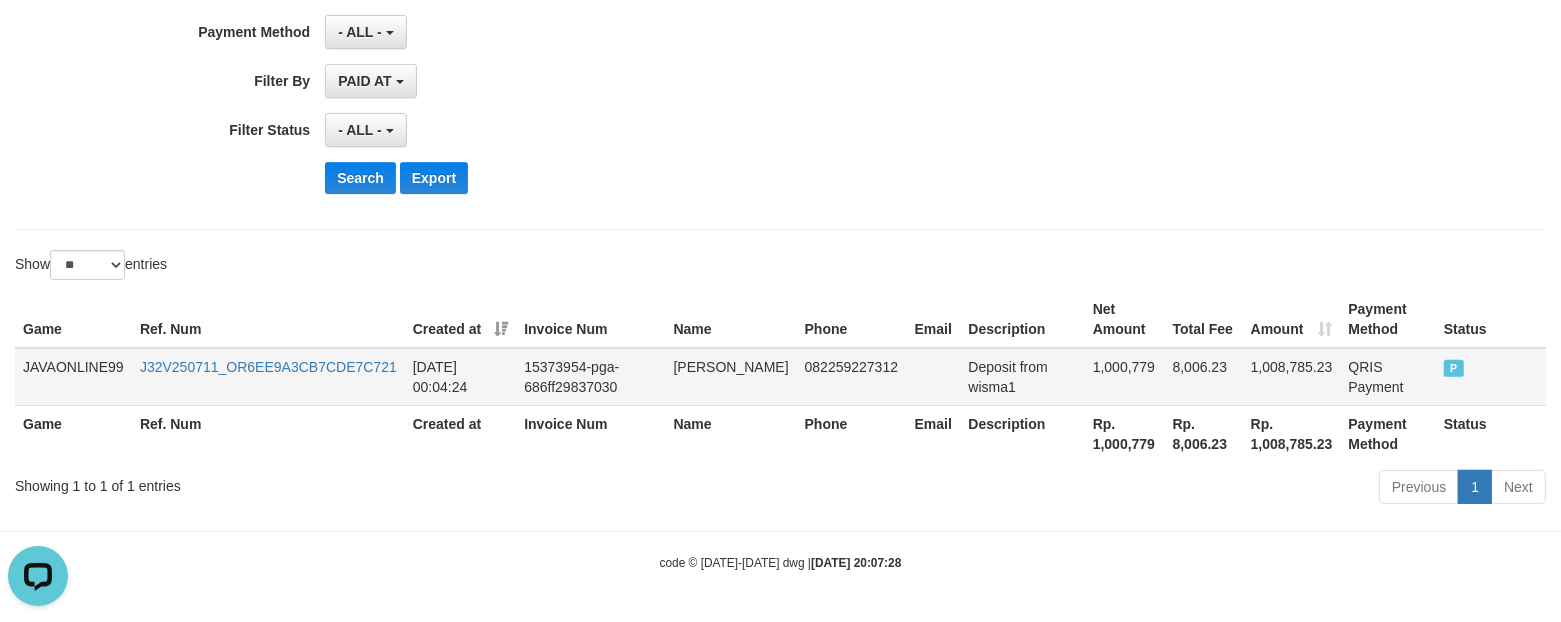 click on "1,000,779" at bounding box center [1125, 377] 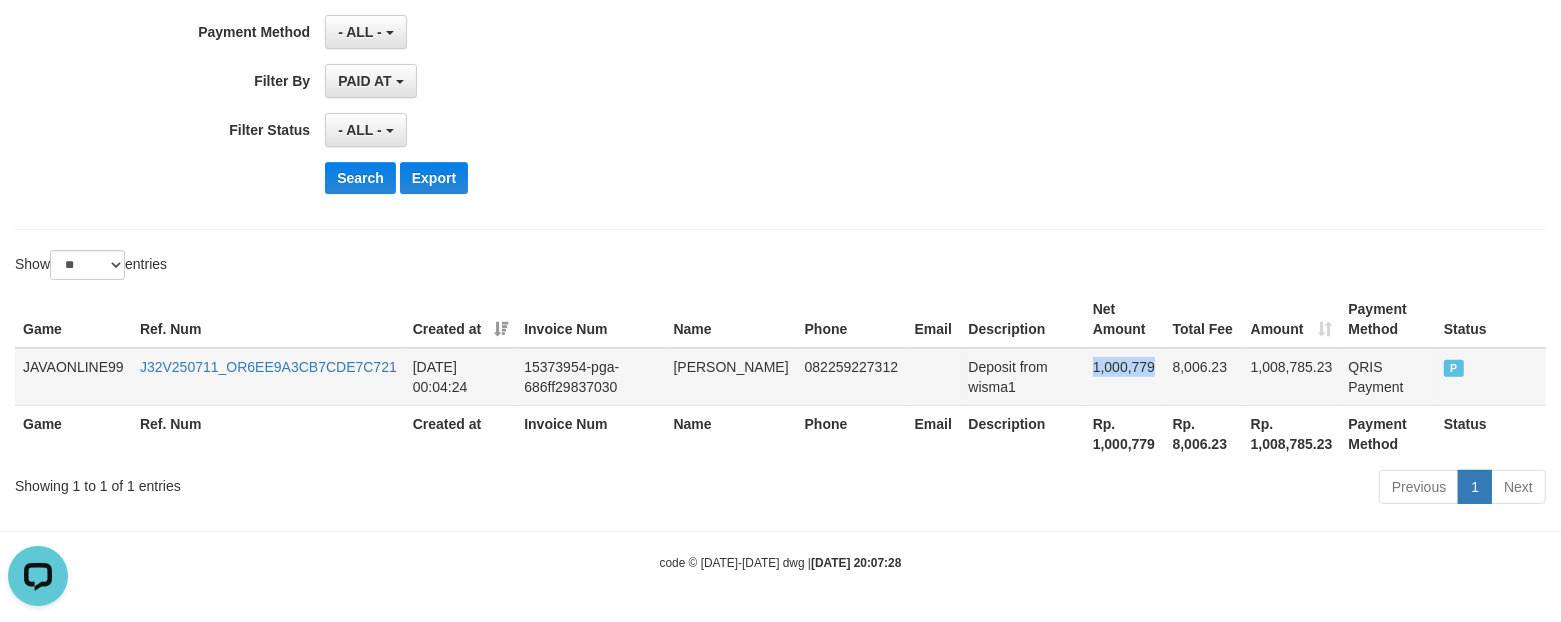 click on "1,000,779" at bounding box center (1125, 377) 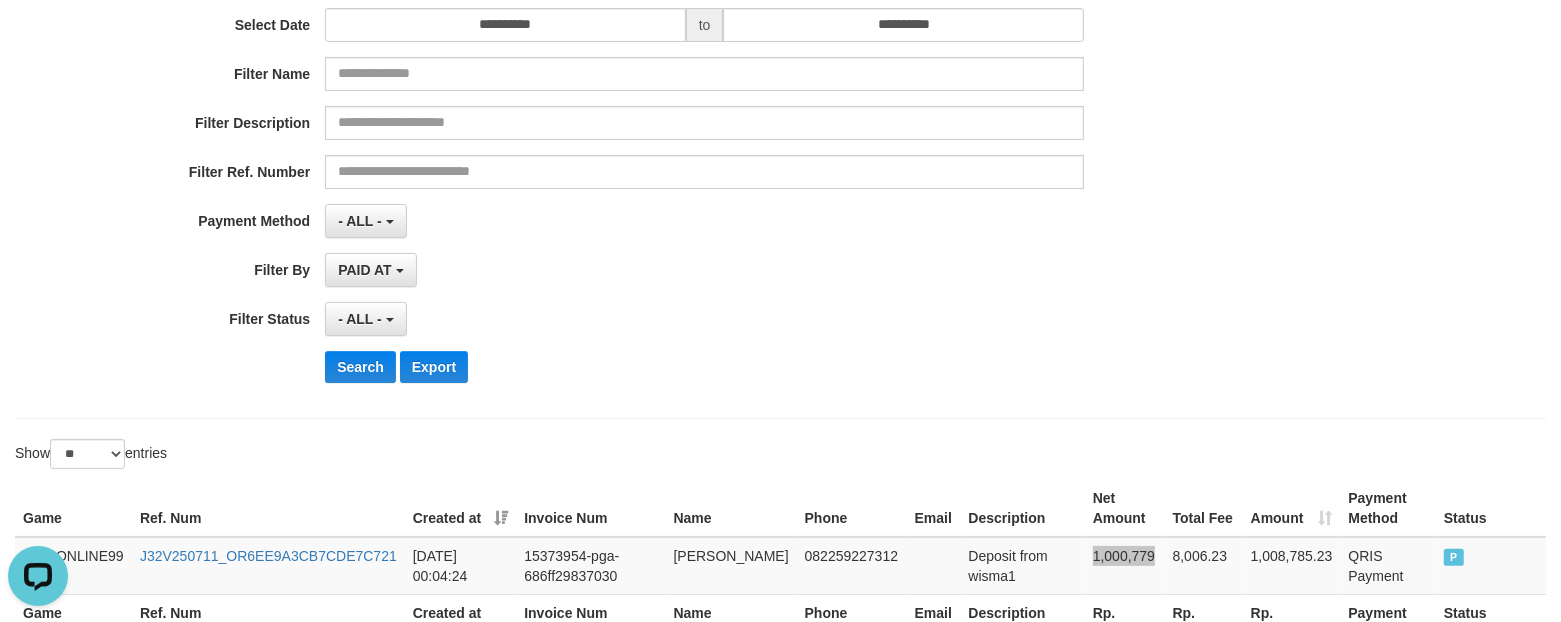 scroll, scrollTop: 0, scrollLeft: 0, axis: both 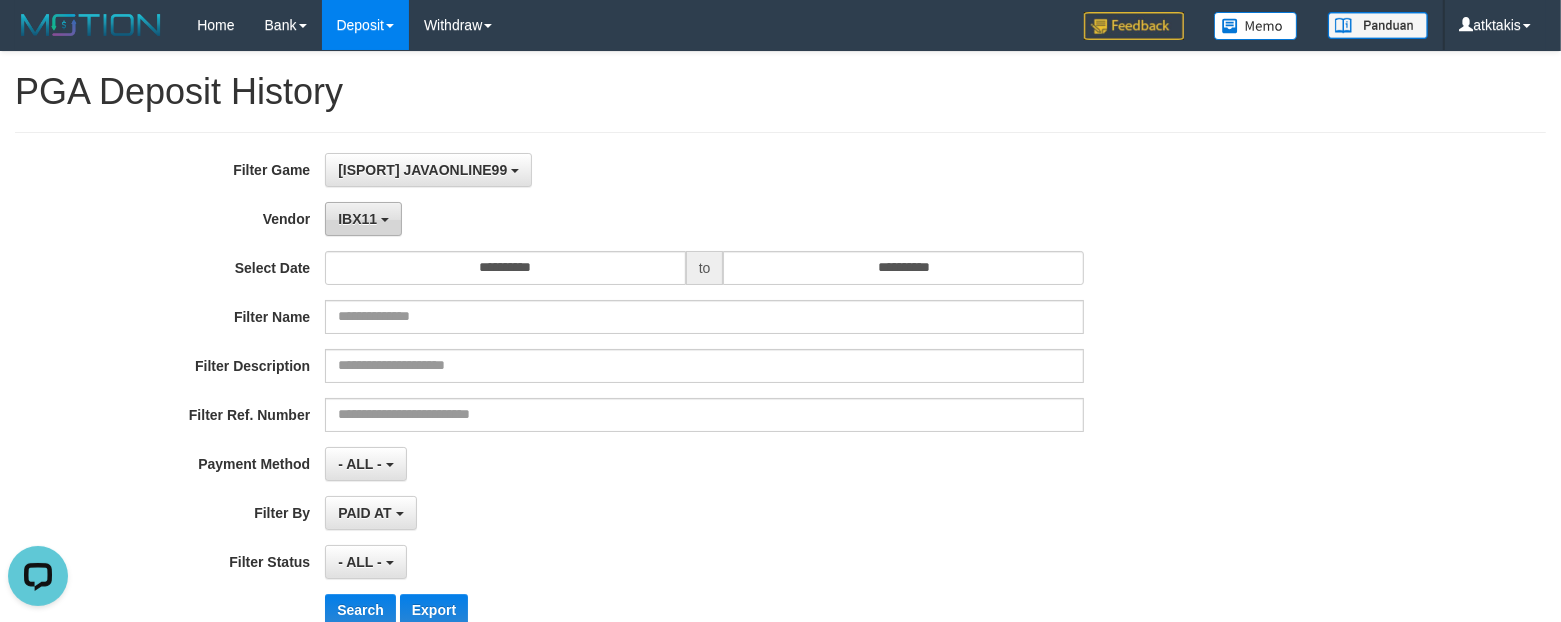 click on "IBX11" at bounding box center [363, 219] 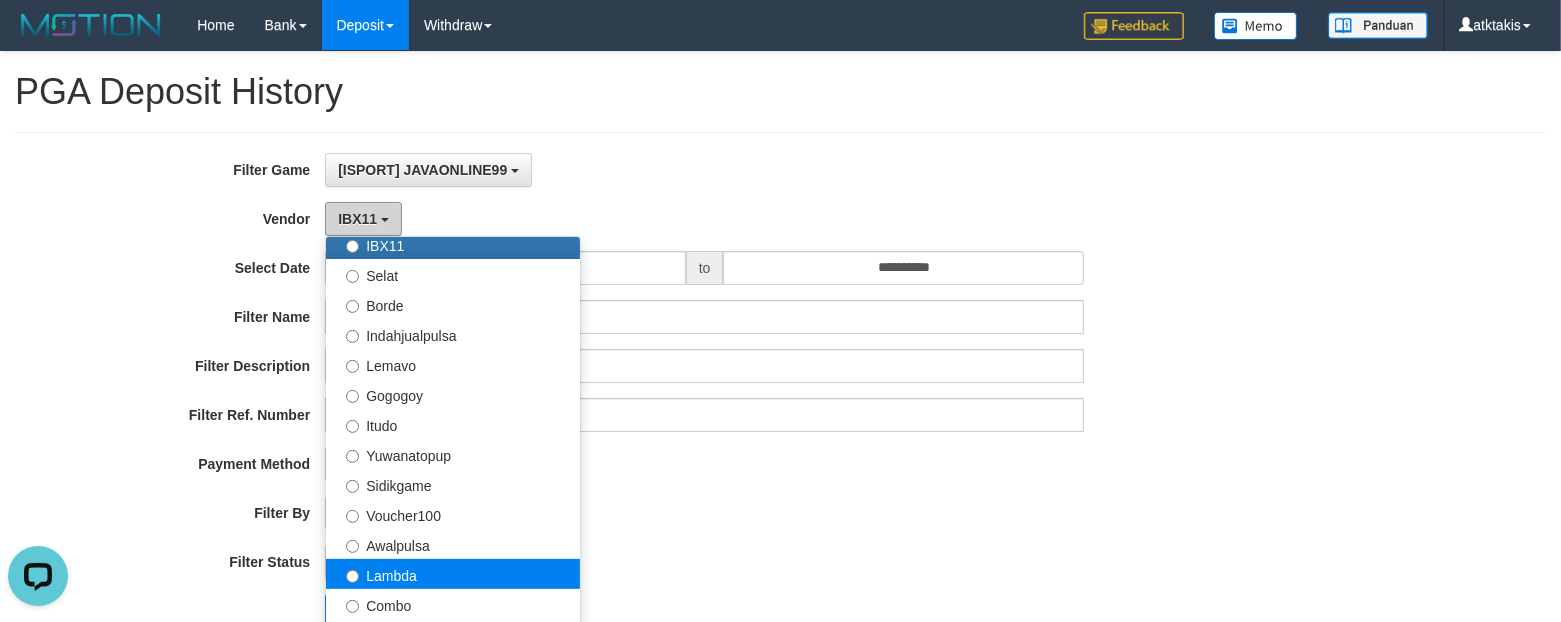 scroll, scrollTop: 686, scrollLeft: 0, axis: vertical 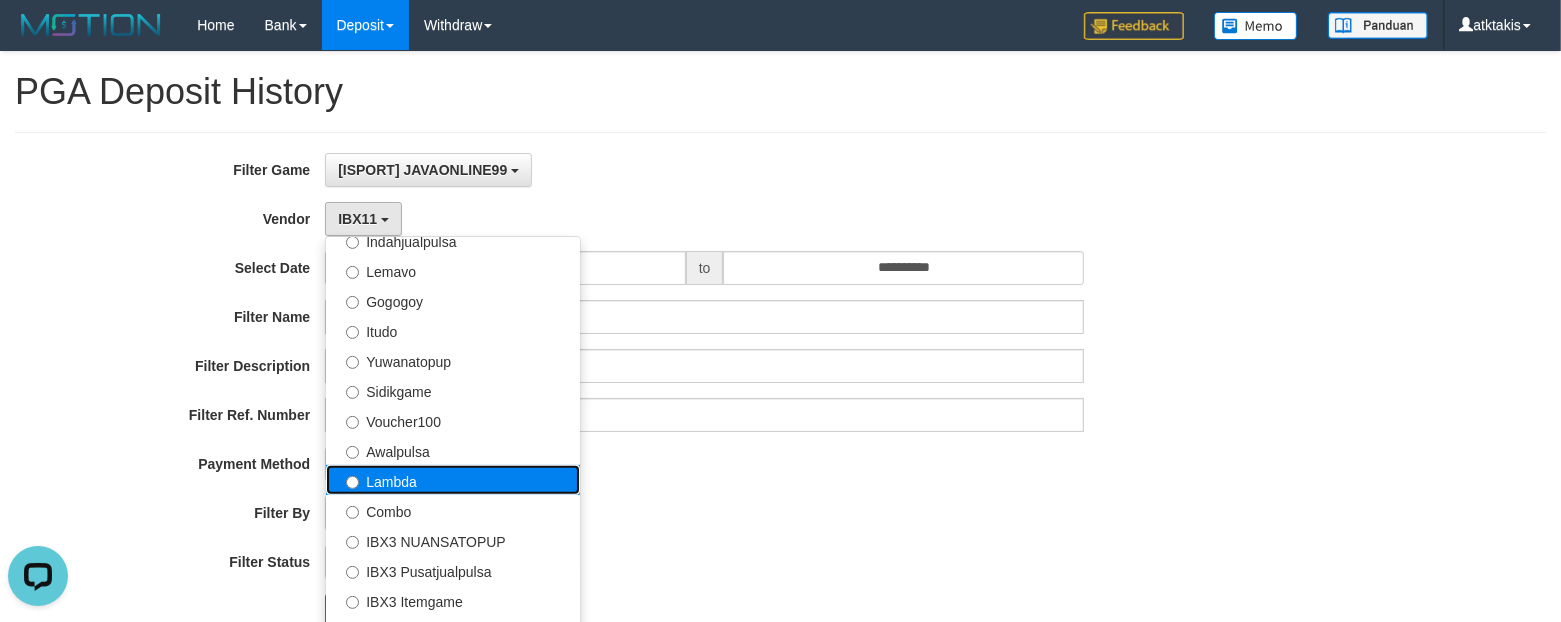 click on "Lambda" at bounding box center (453, 480) 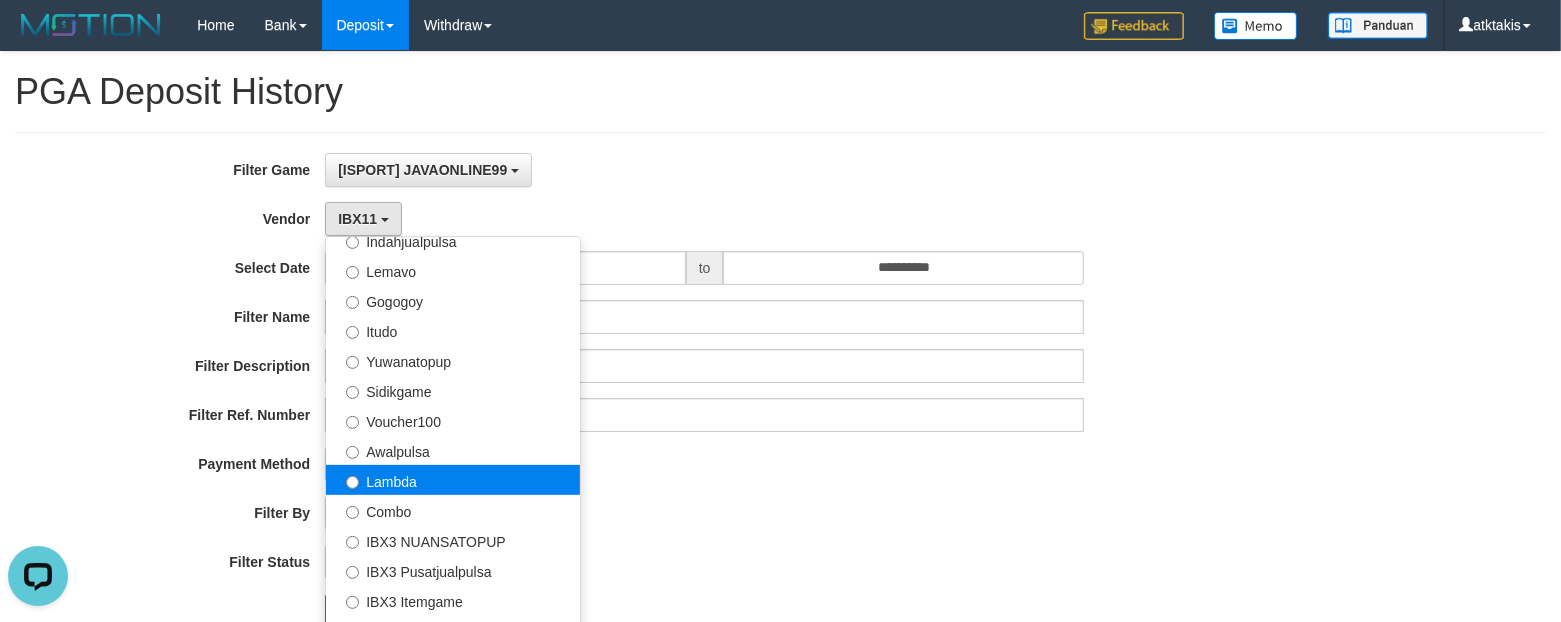 select on "**********" 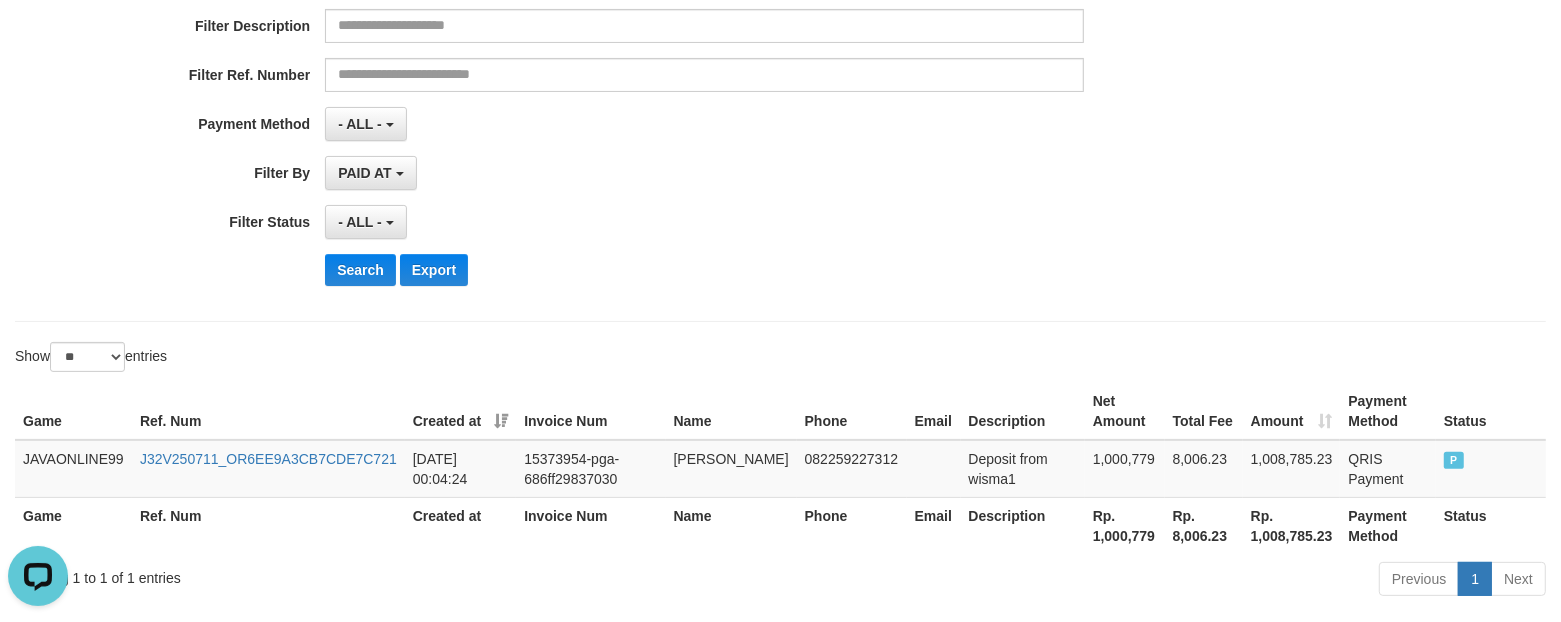 scroll, scrollTop: 375, scrollLeft: 0, axis: vertical 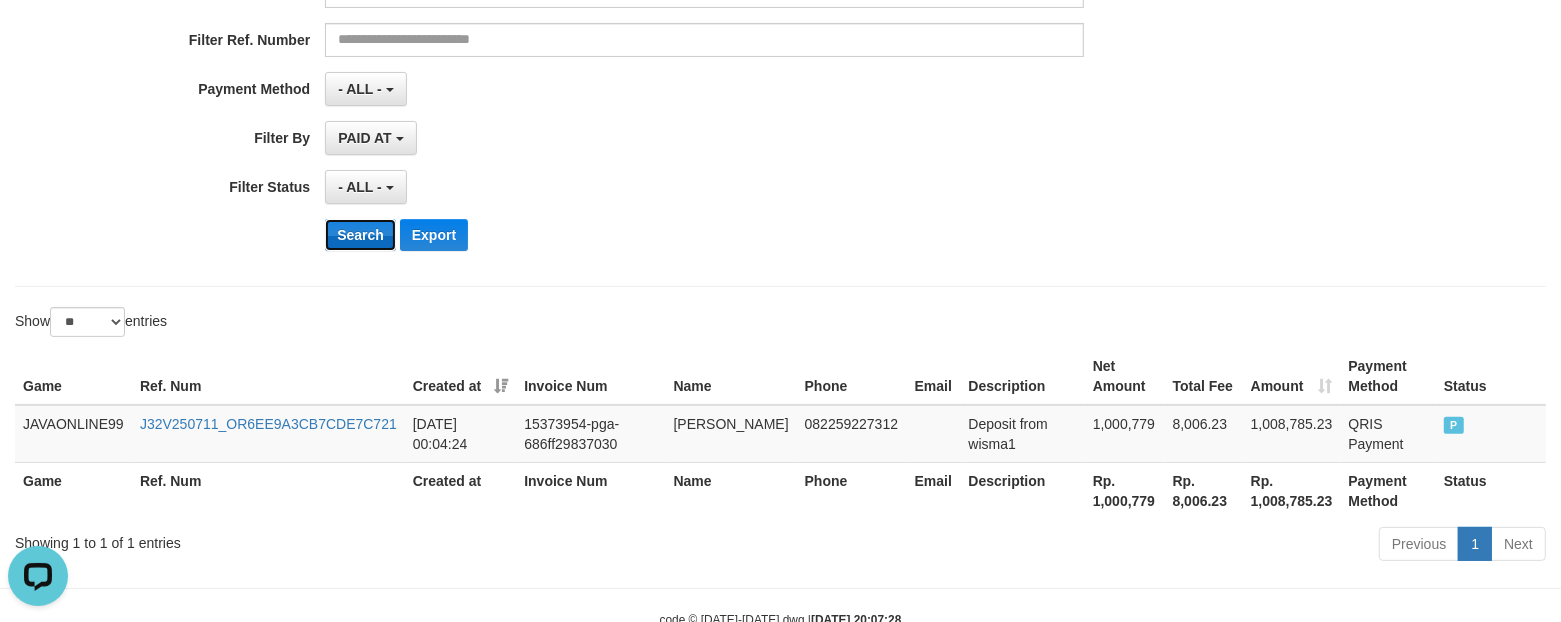 click on "Search" at bounding box center [360, 235] 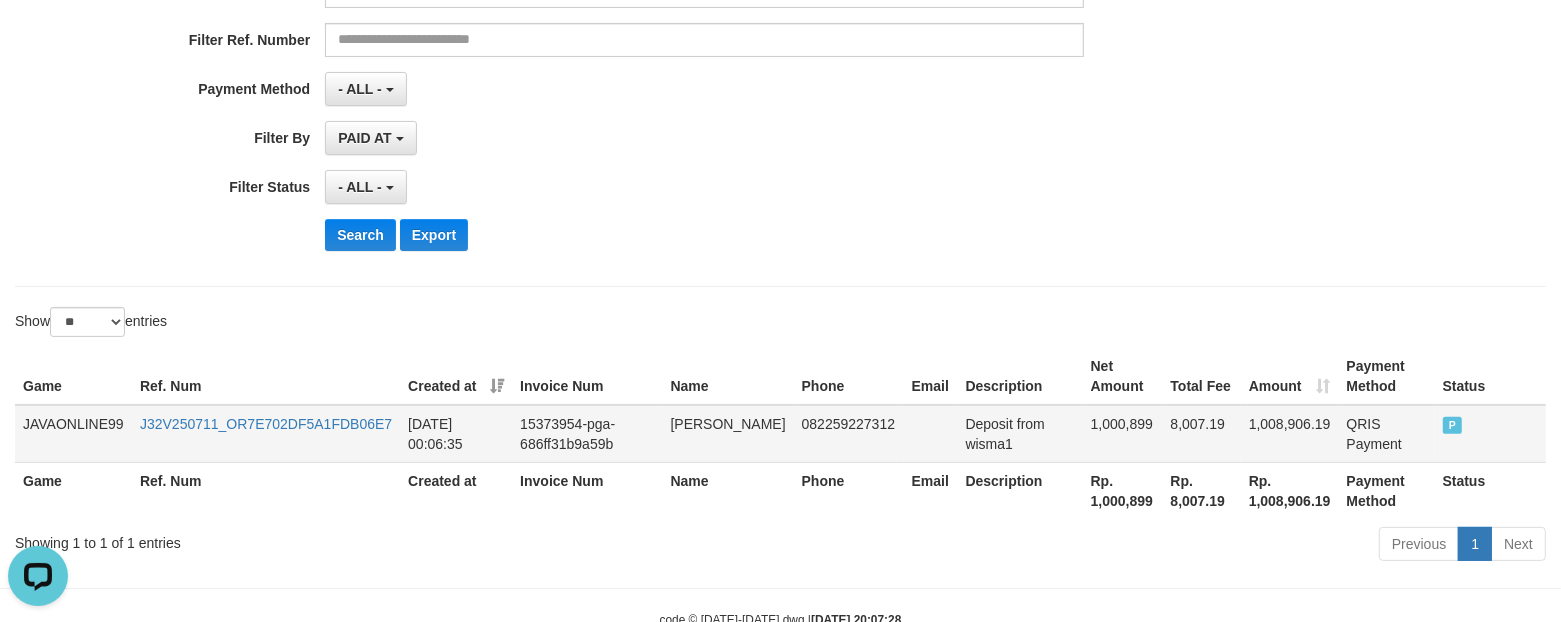 drag, startPoint x: 671, startPoint y: 426, endPoint x: 780, endPoint y: 427, distance: 109.004585 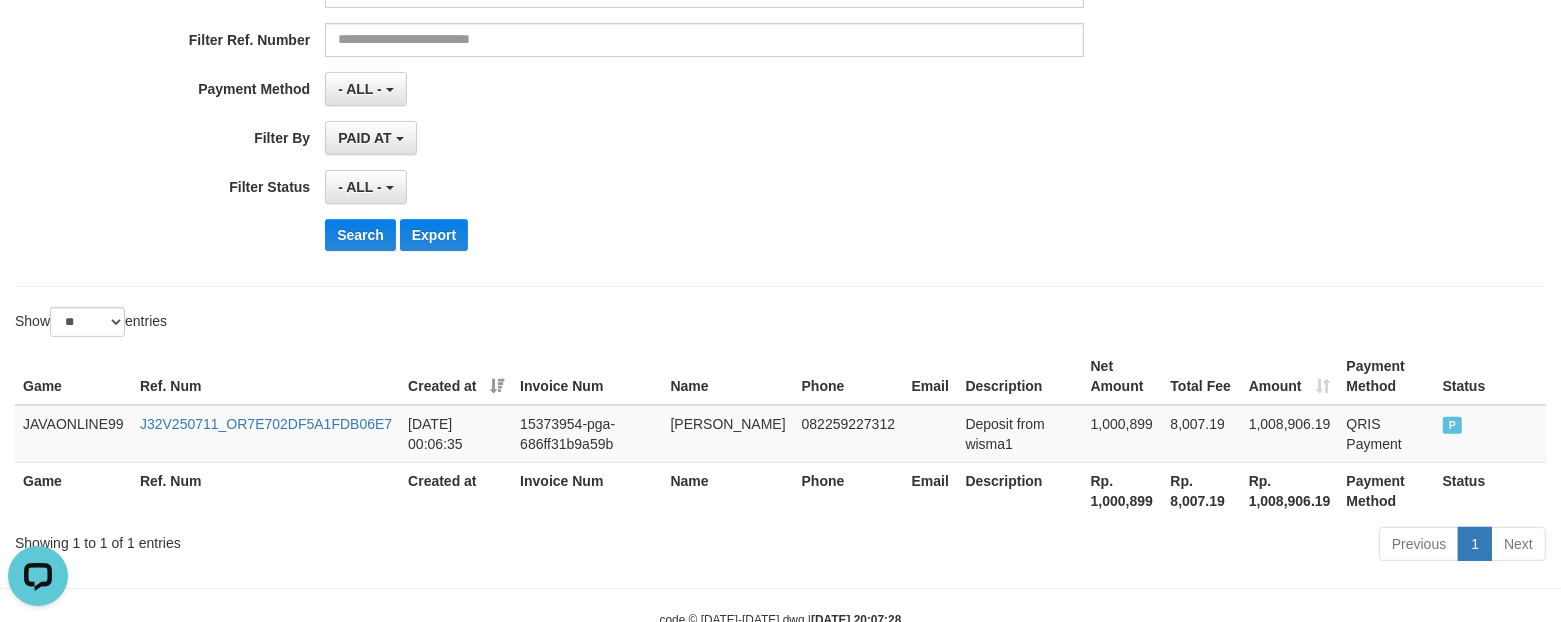 copy on "[PERSON_NAME]" 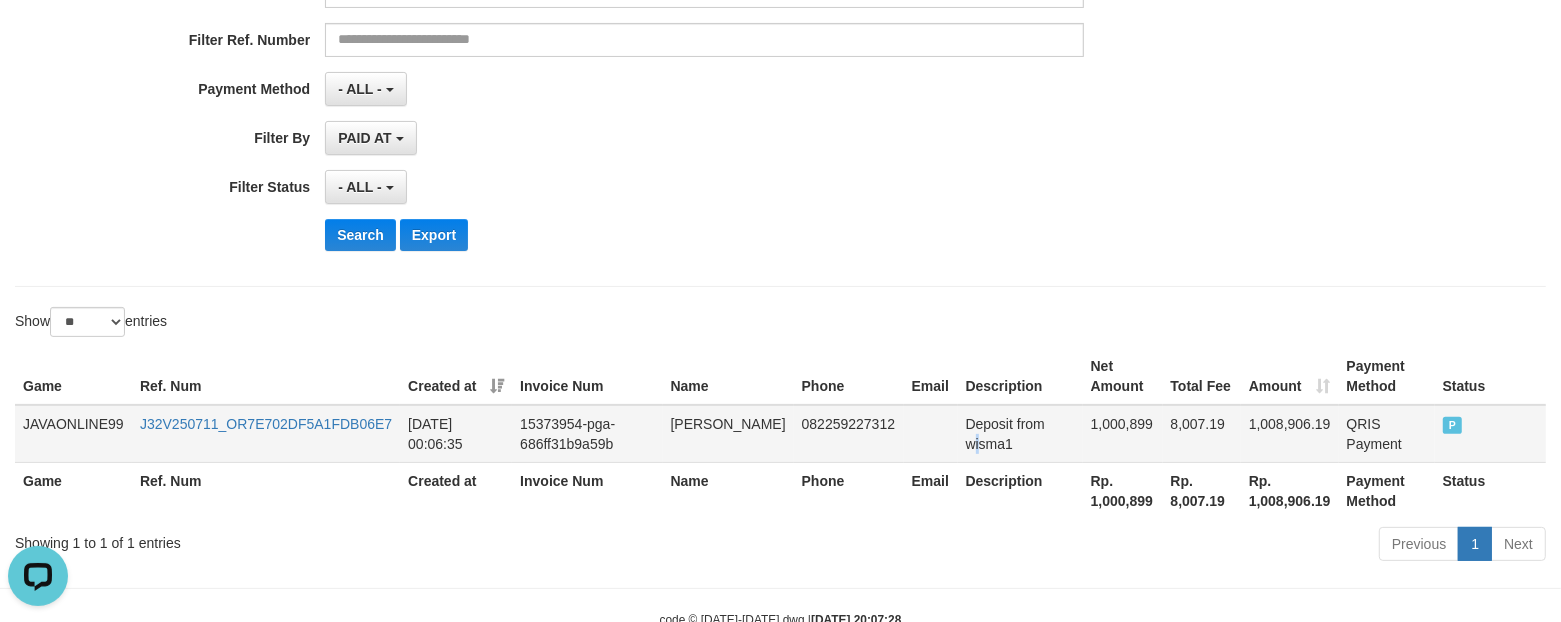 click on "Deposit from wisma1" at bounding box center (1020, 434) 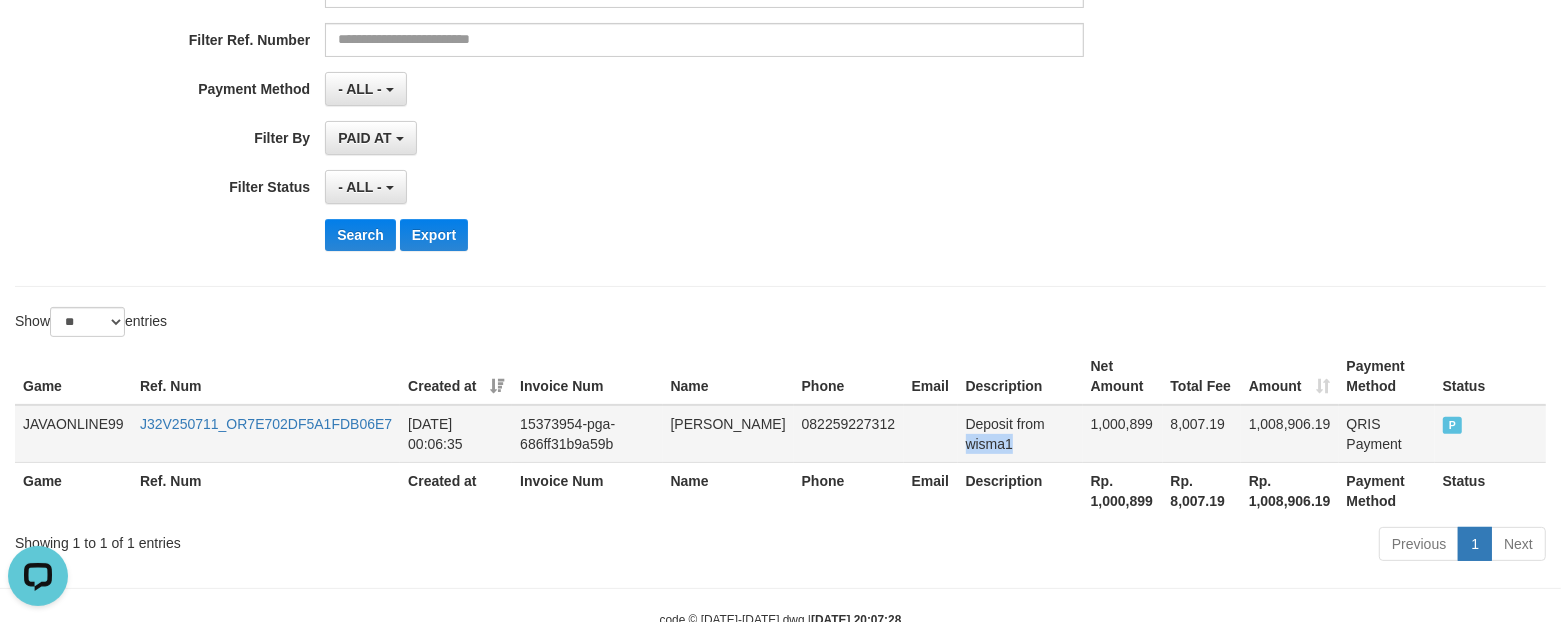 click on "Deposit from wisma1" at bounding box center (1020, 434) 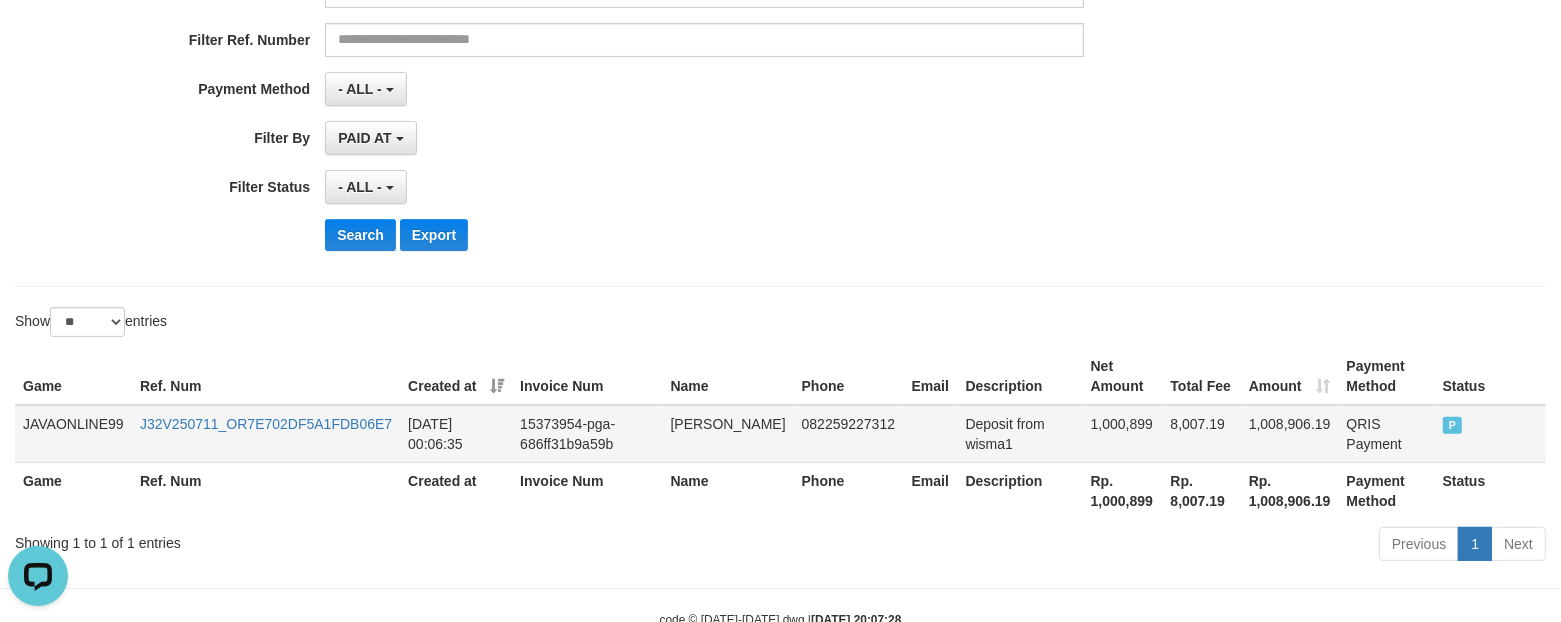 click on "1,000,899" at bounding box center (1123, 434) 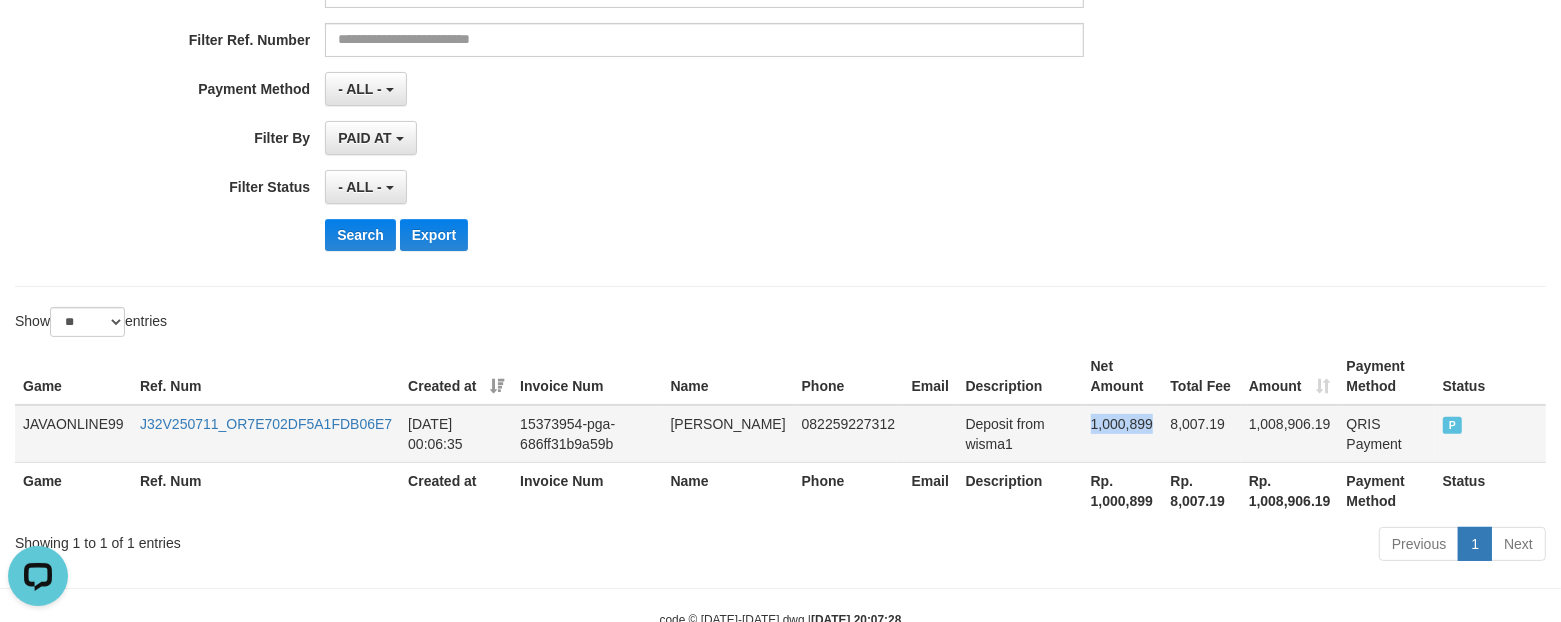 click on "1,000,899" at bounding box center [1123, 434] 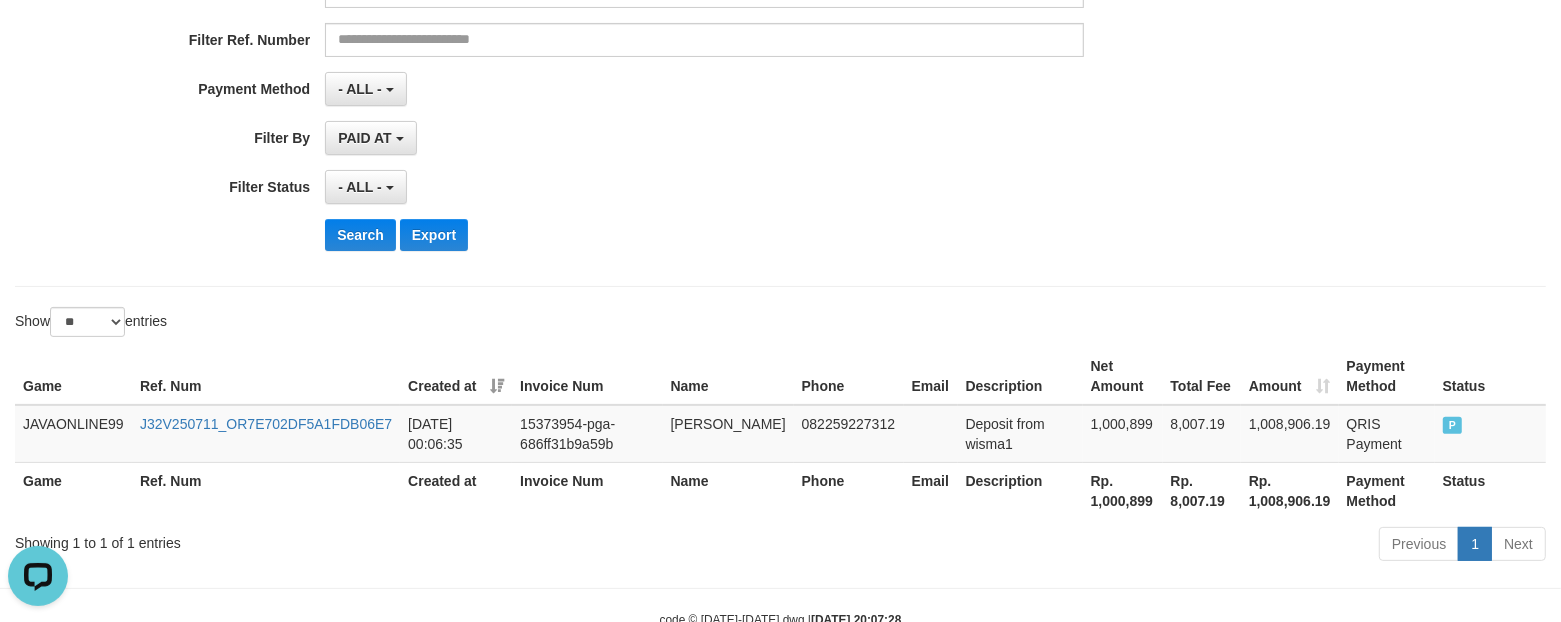 drag, startPoint x: 671, startPoint y: 236, endPoint x: 603, endPoint y: 208, distance: 73.53911 